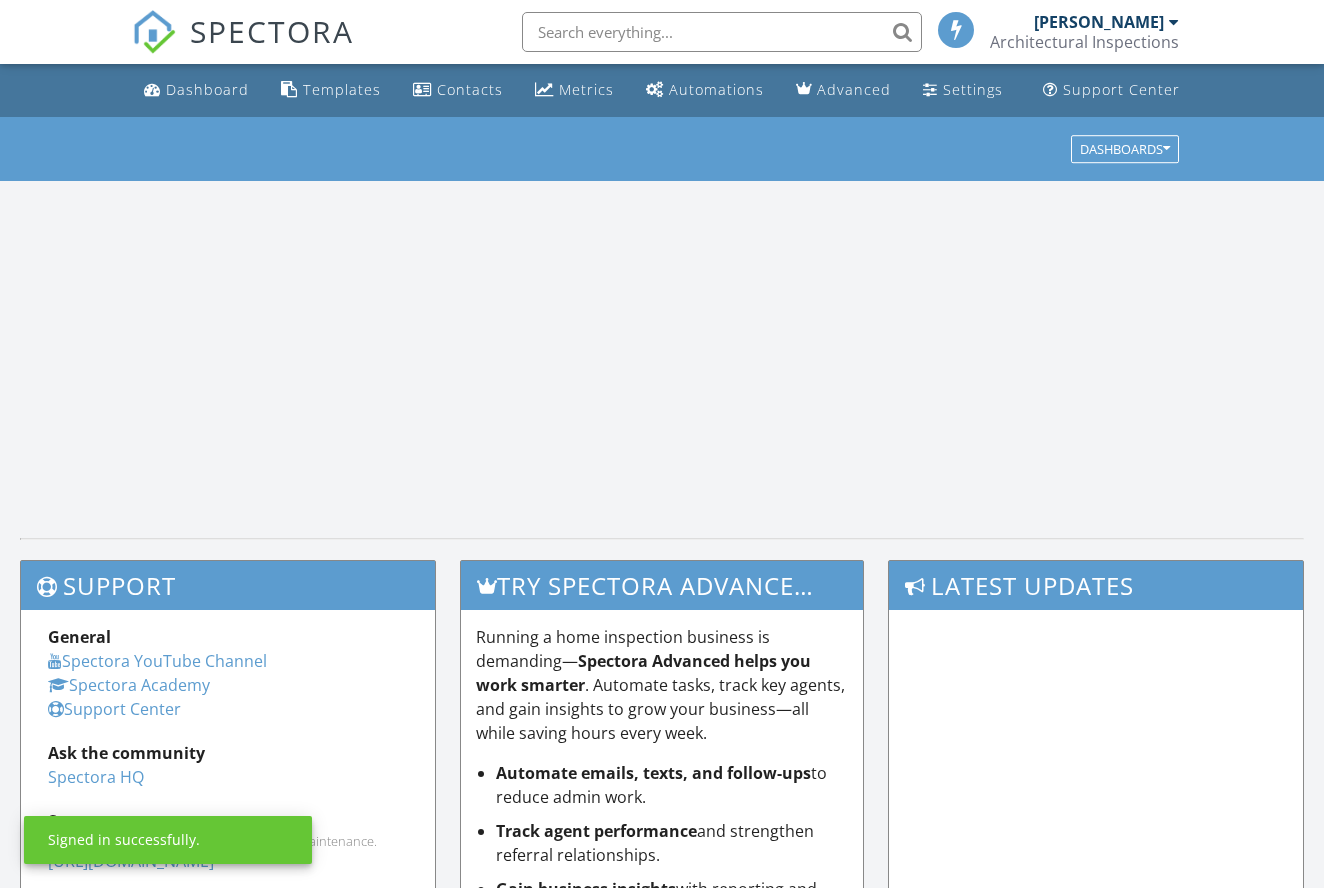 scroll, scrollTop: 0, scrollLeft: 0, axis: both 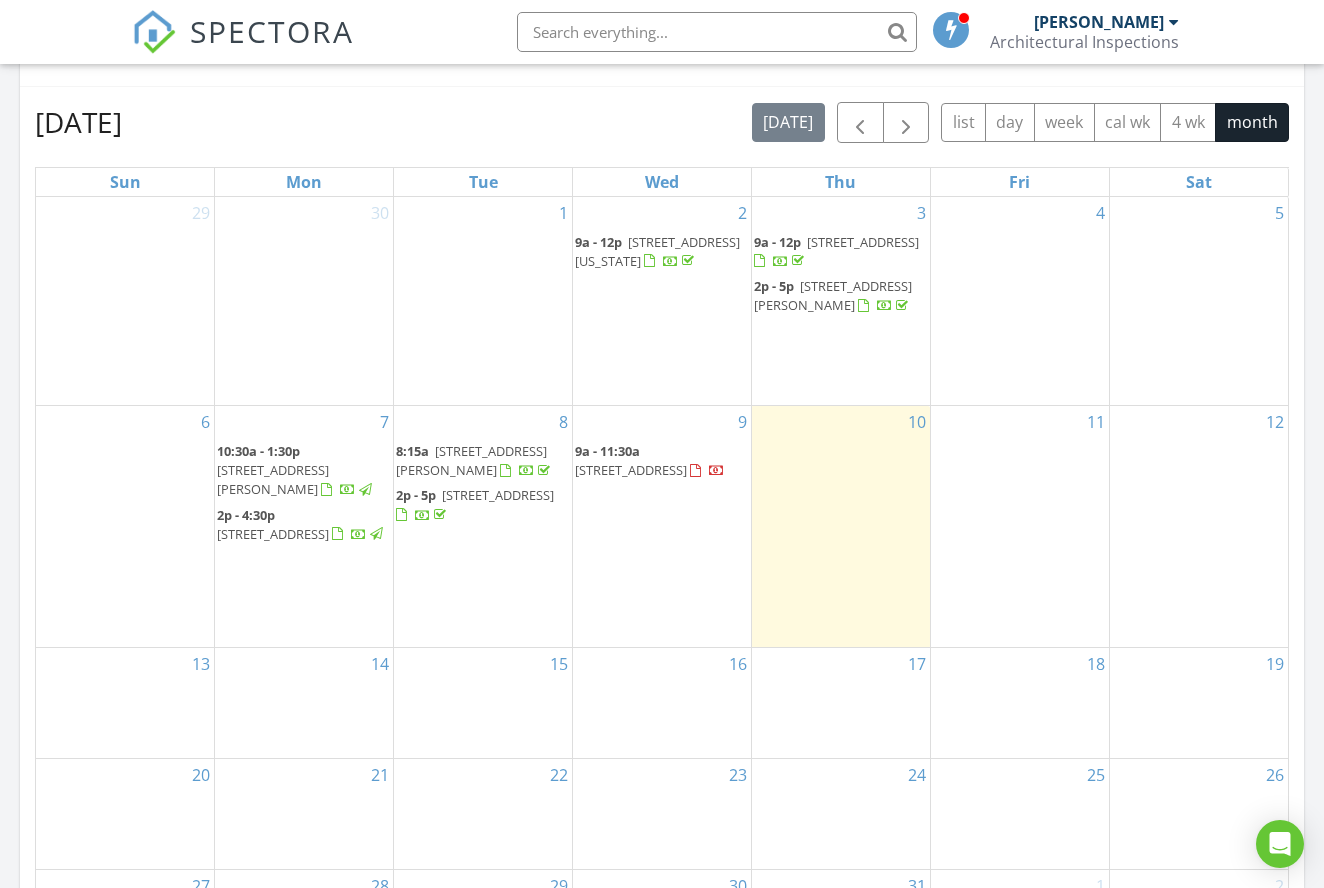click on "2654 Derbyshire Rd, Maitland 32751" at bounding box center [498, 495] 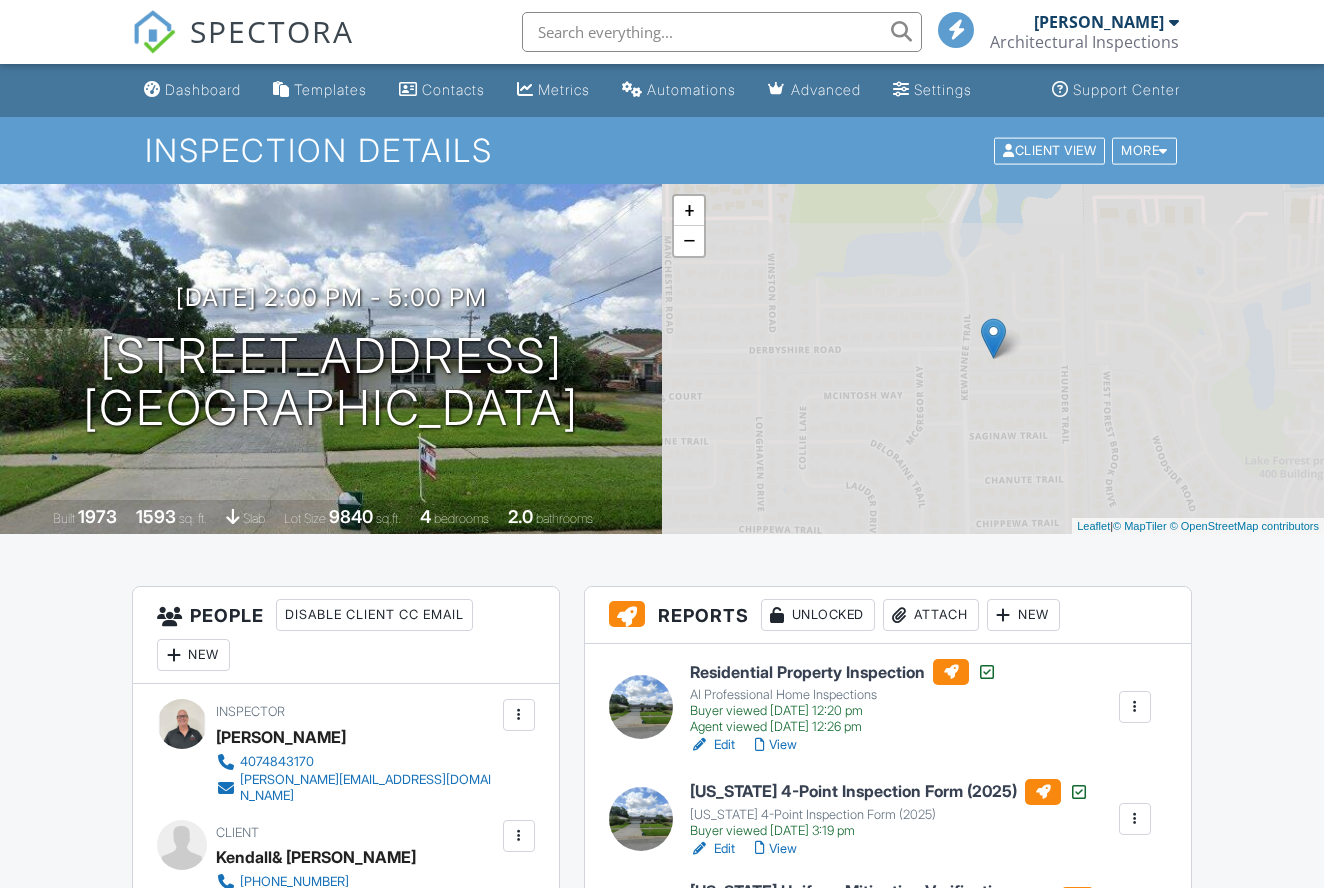 scroll, scrollTop: 0, scrollLeft: 0, axis: both 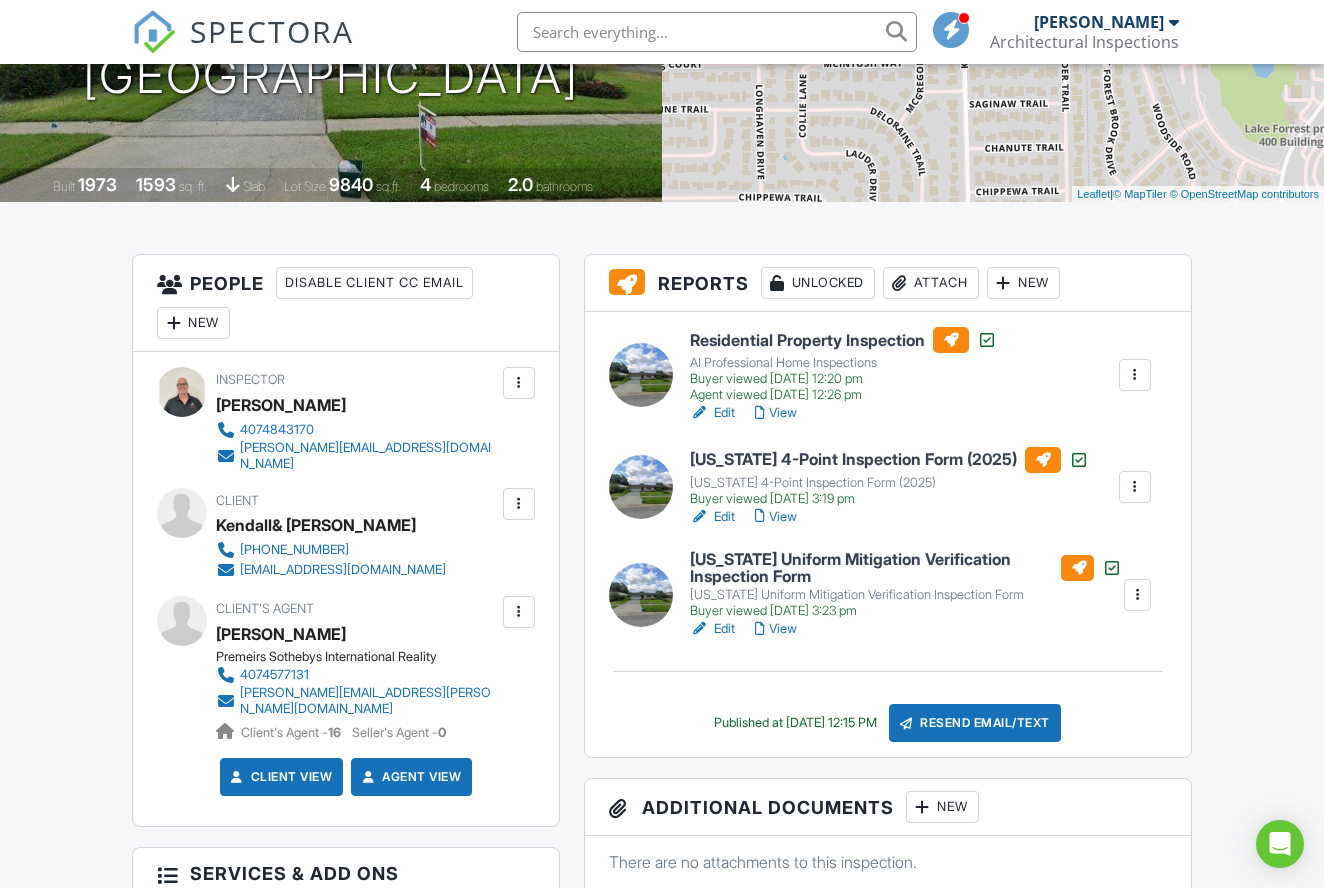 click on "View" at bounding box center (776, 517) 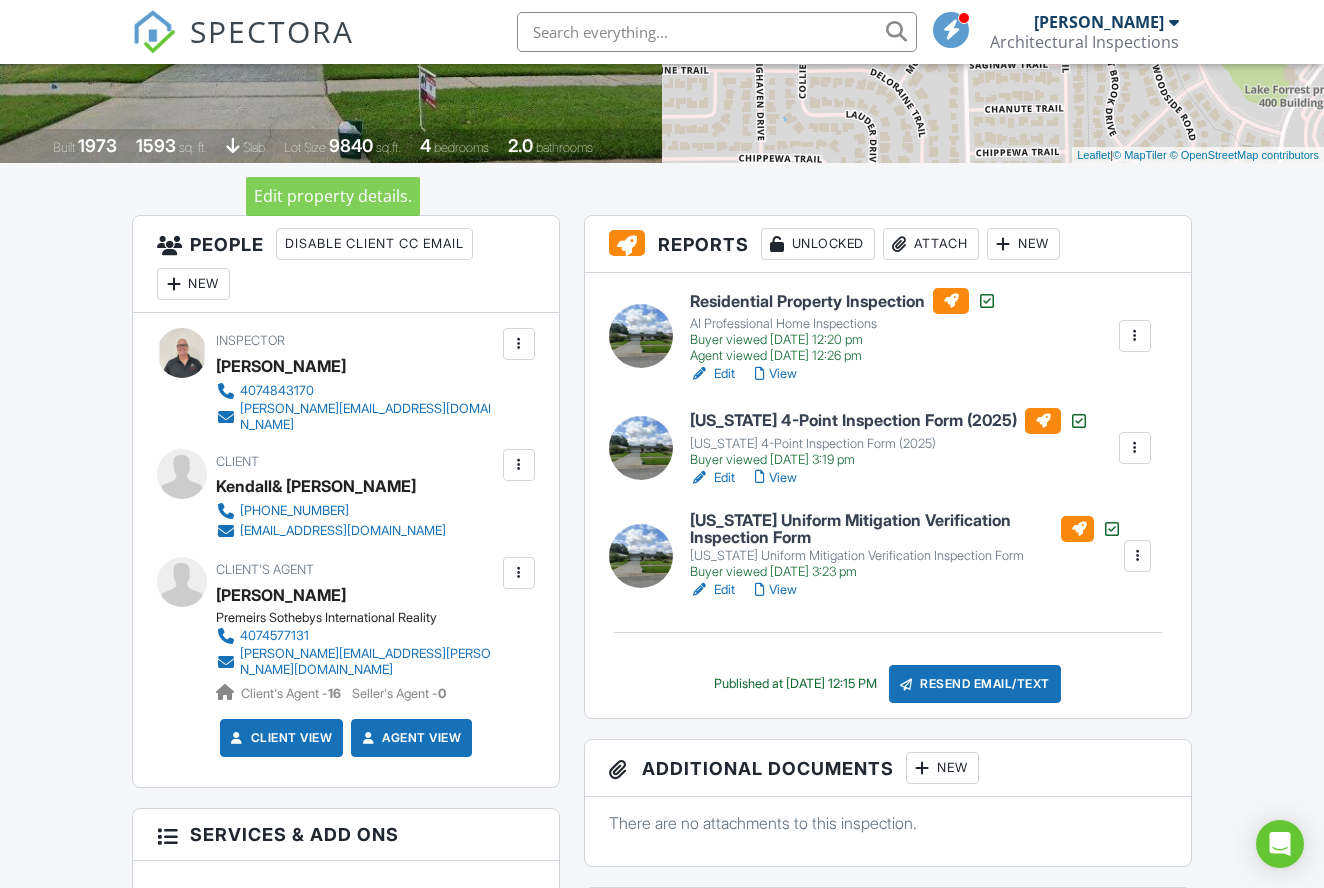 scroll, scrollTop: 380, scrollLeft: 0, axis: vertical 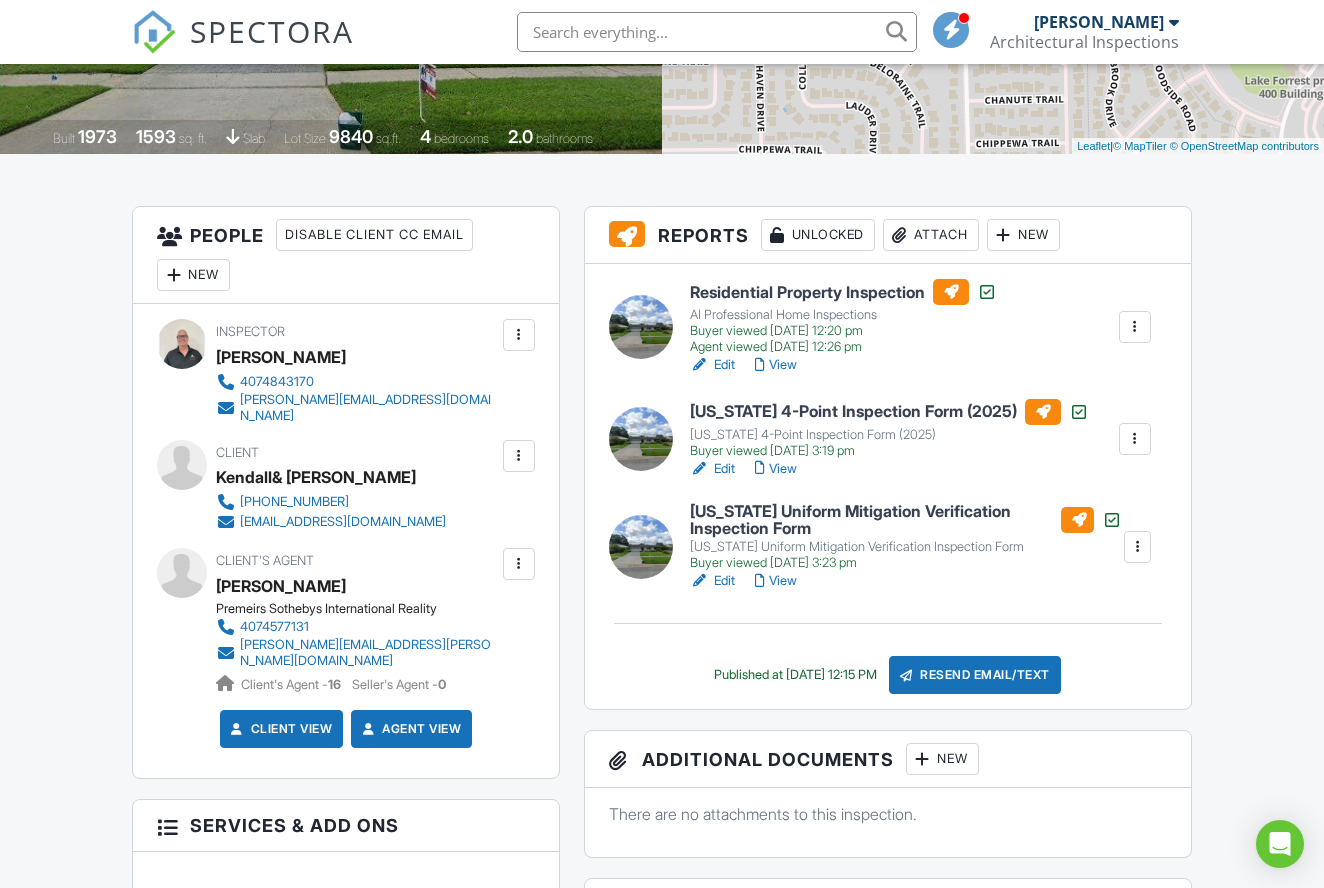 click on "Edit" at bounding box center (712, 469) 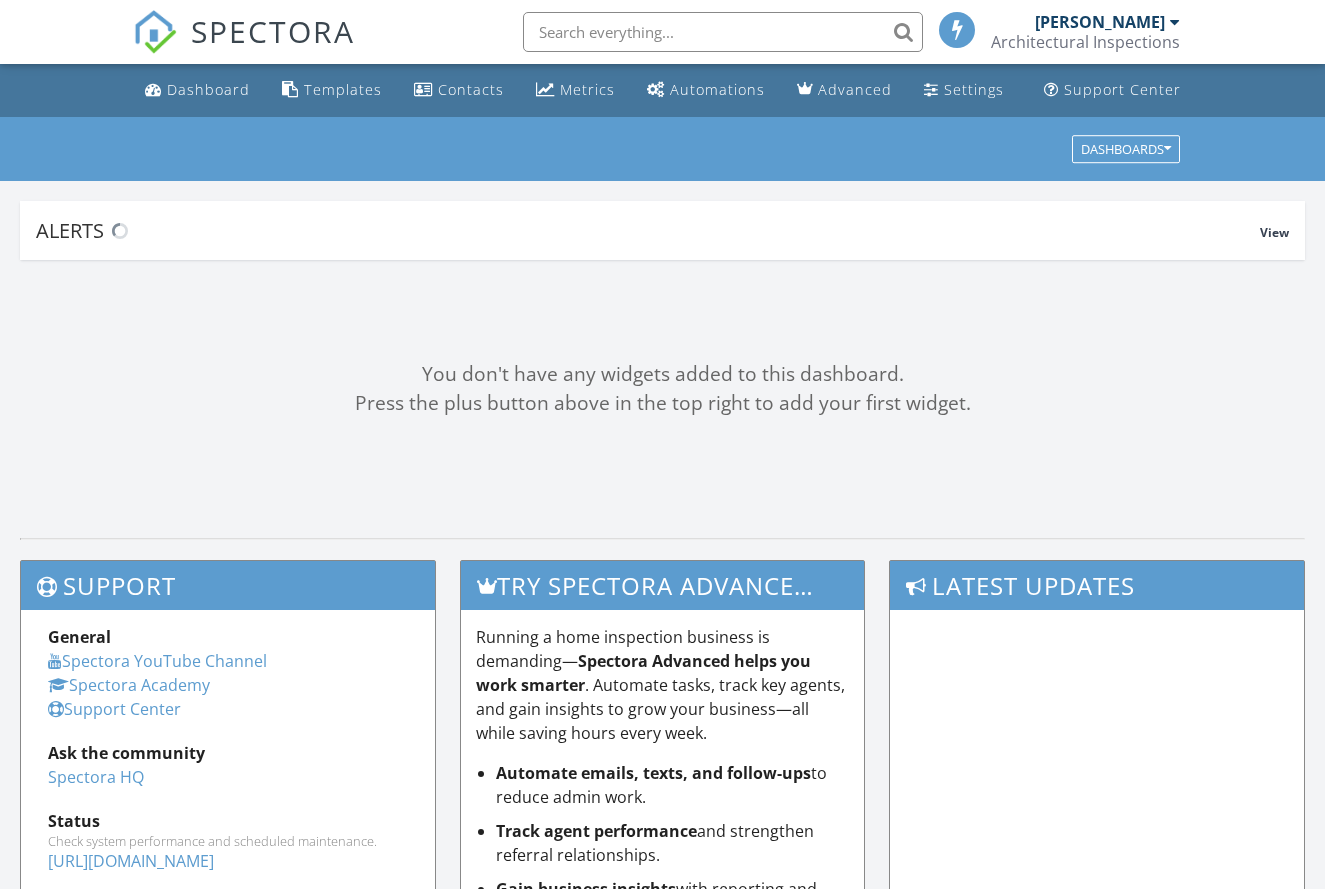 scroll, scrollTop: 0, scrollLeft: 0, axis: both 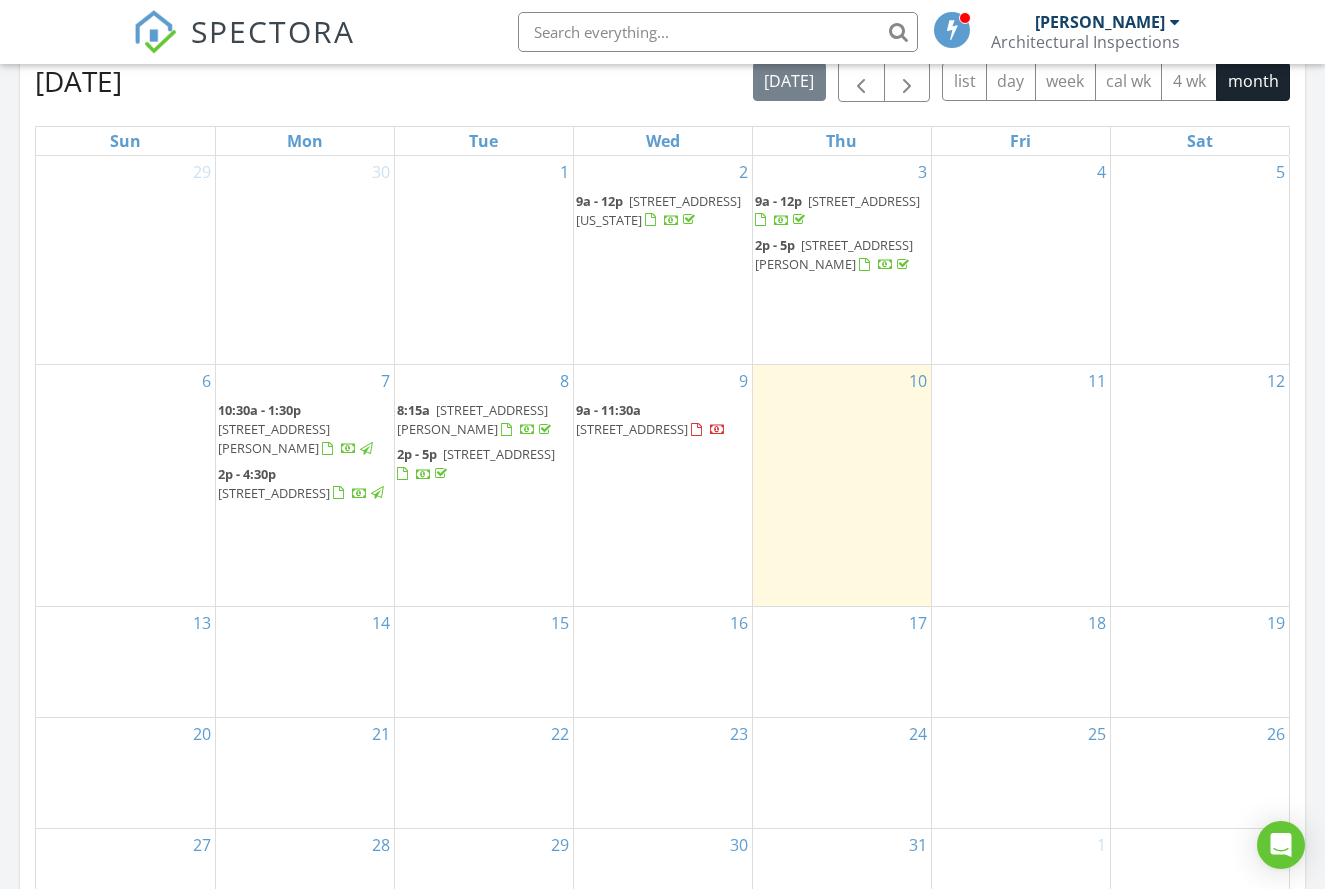 click on "2654 Derbyshire Rd, Maitland 32751" at bounding box center (499, 454) 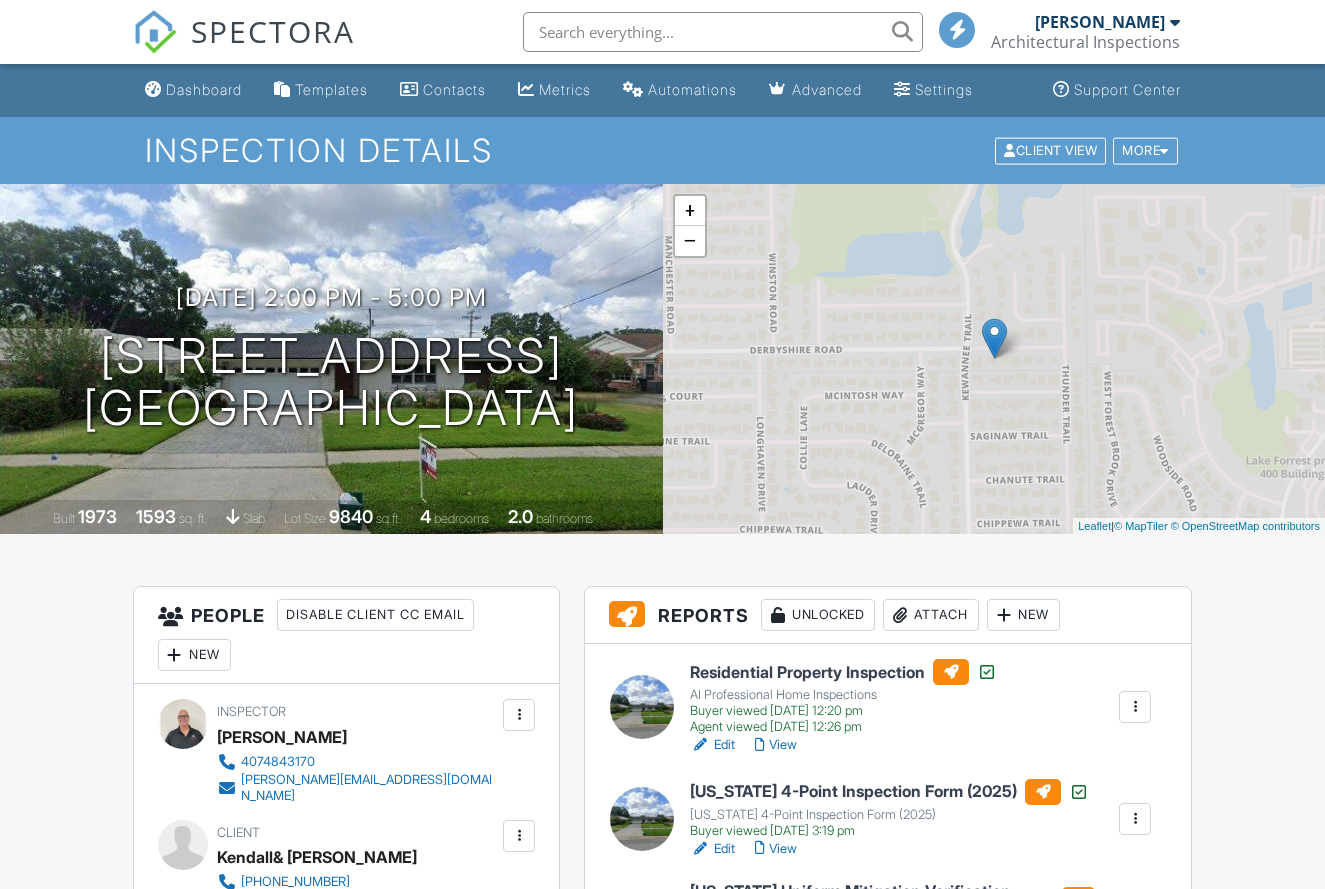 scroll, scrollTop: 0, scrollLeft: 0, axis: both 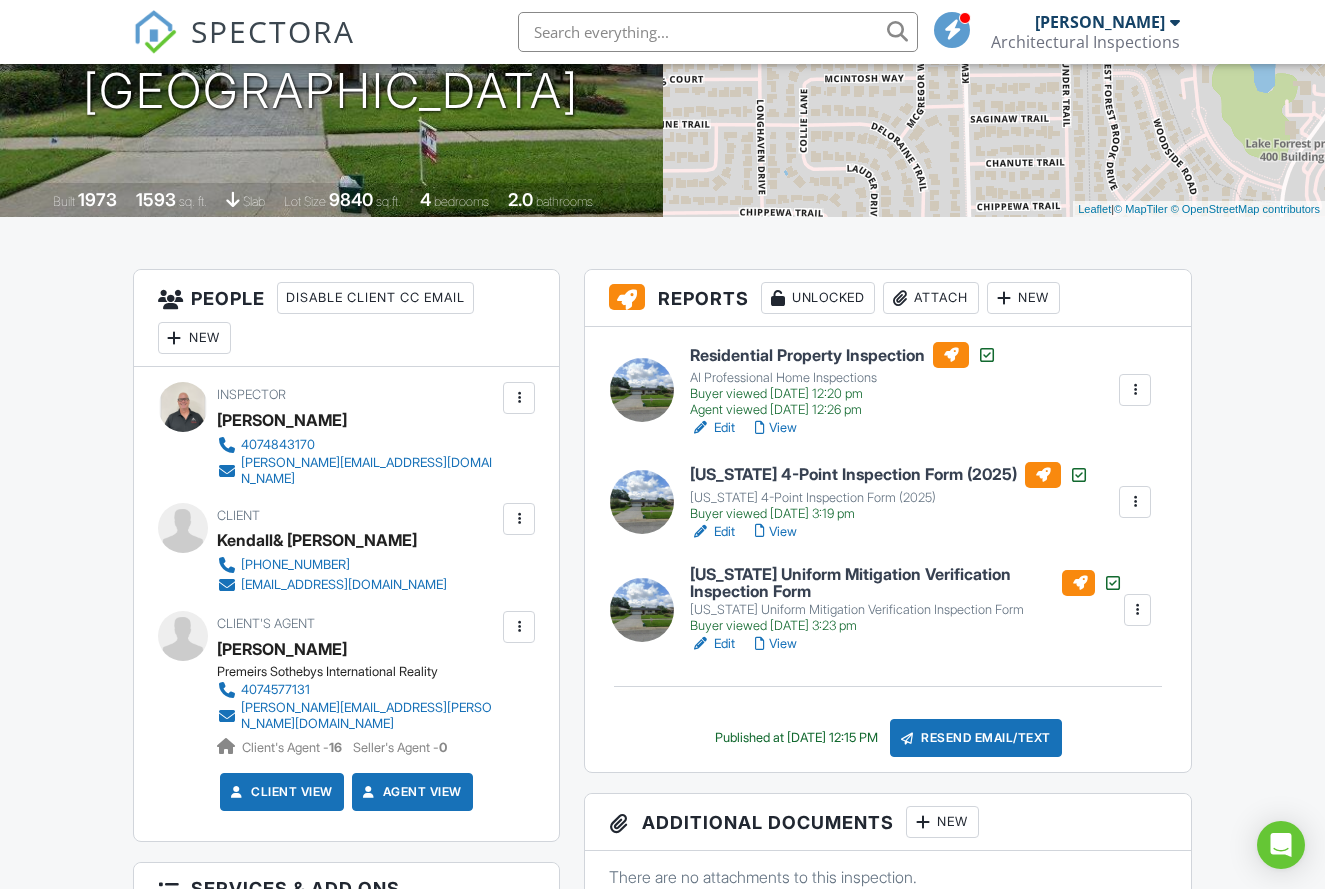 click on "Edit" at bounding box center [712, 644] 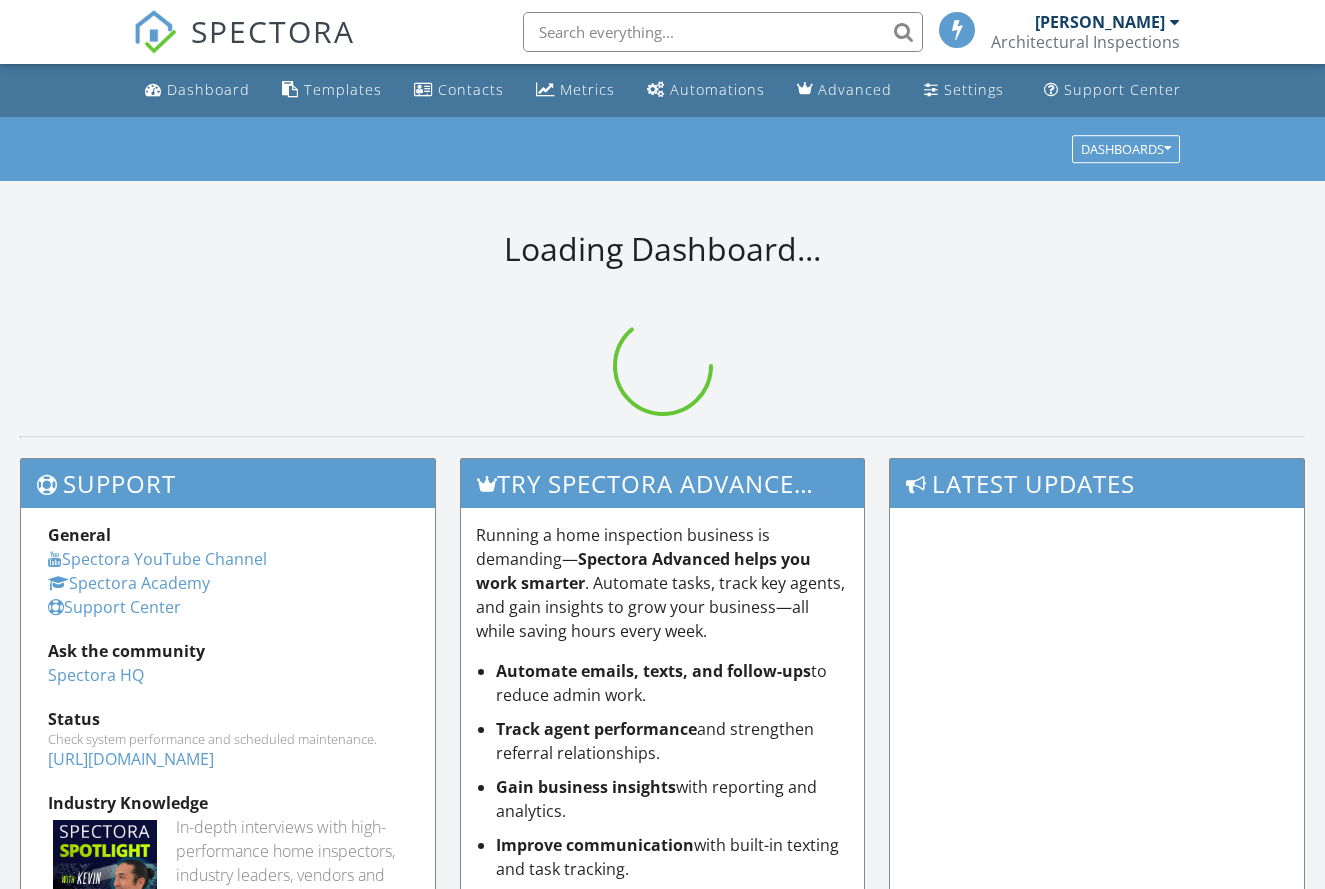 scroll, scrollTop: 0, scrollLeft: 0, axis: both 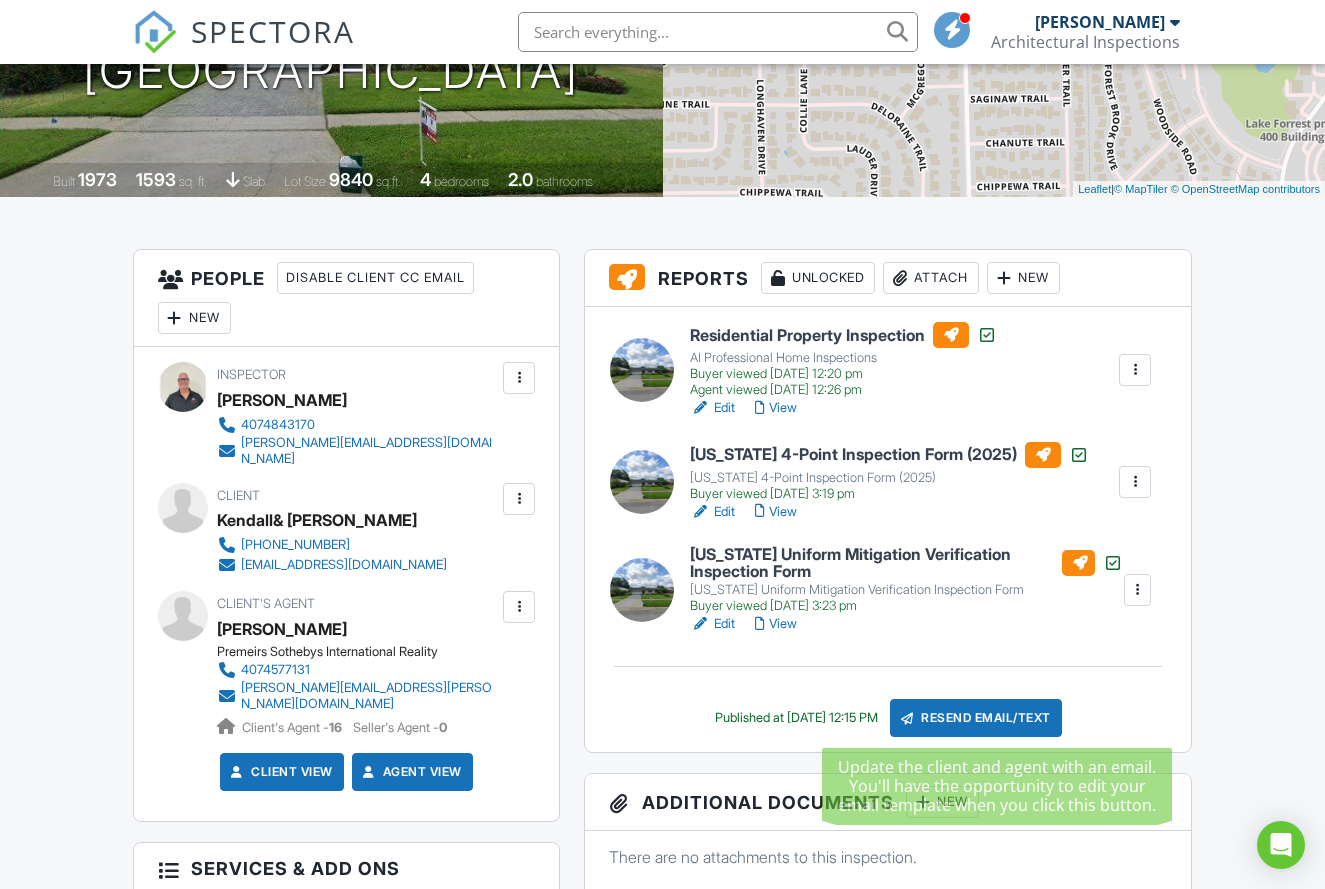 click on "Resend Email/Text" at bounding box center (976, 718) 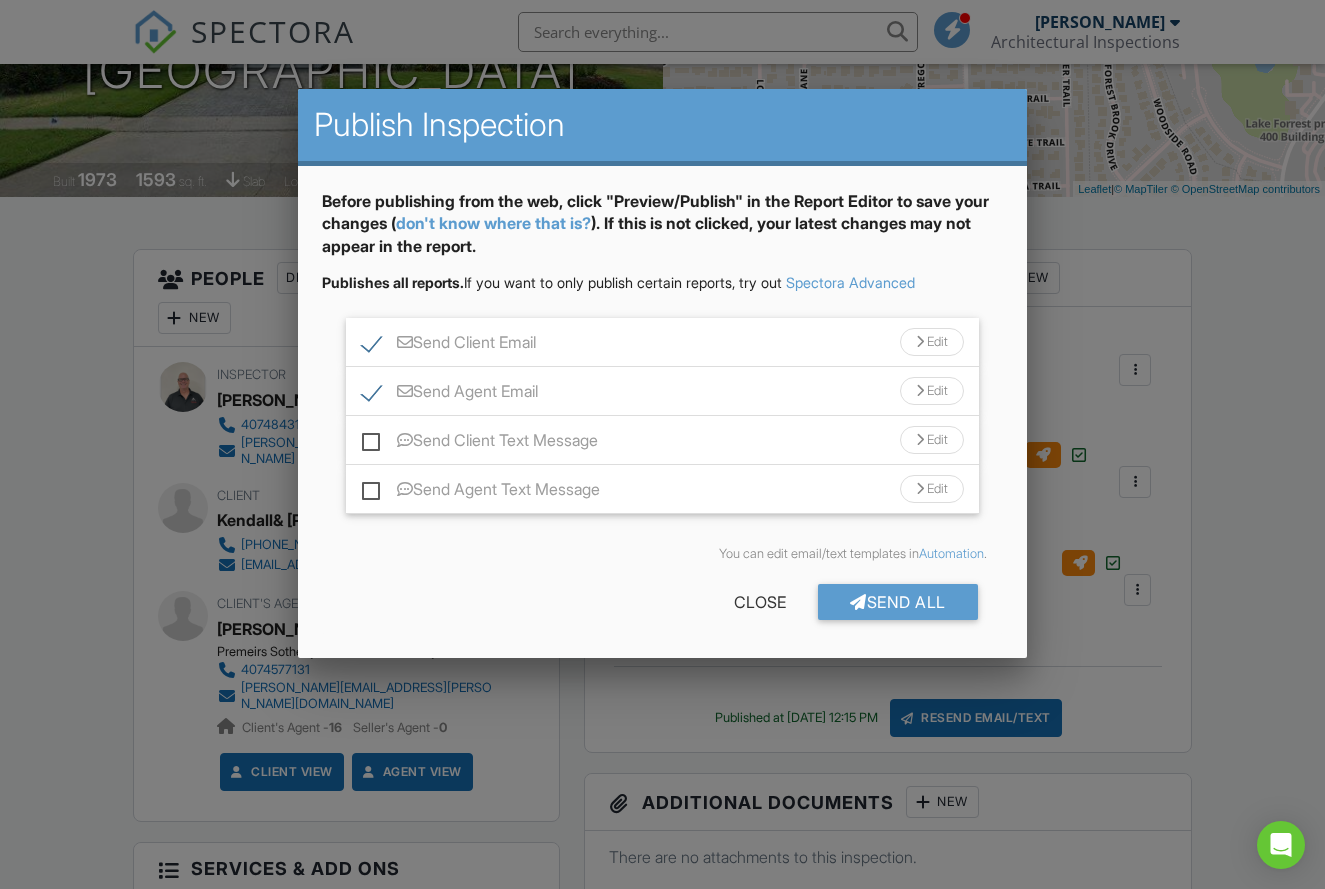 click on "Send Client Text Message" at bounding box center [480, 443] 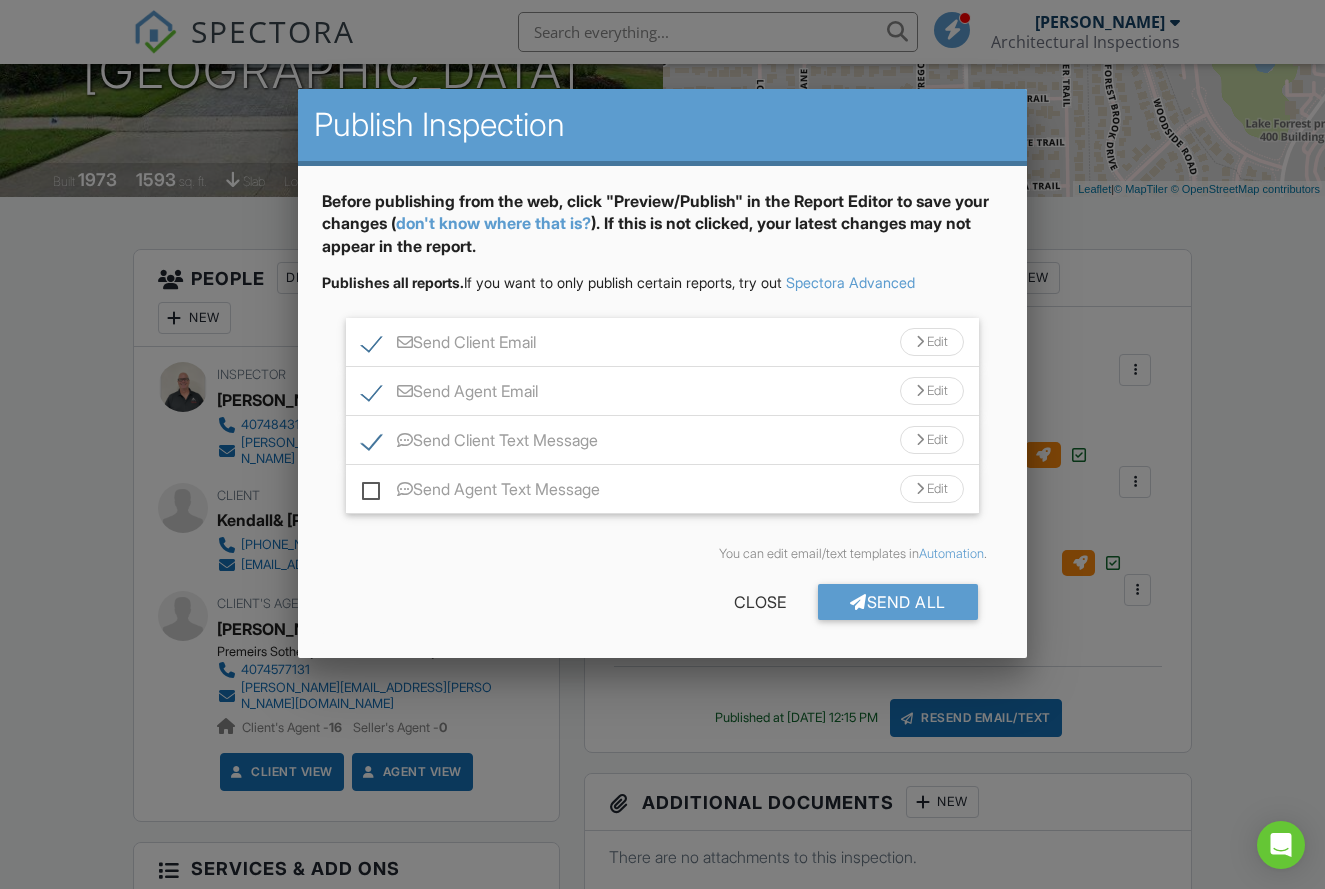 click on "Send Agent Text Message" at bounding box center [481, 492] 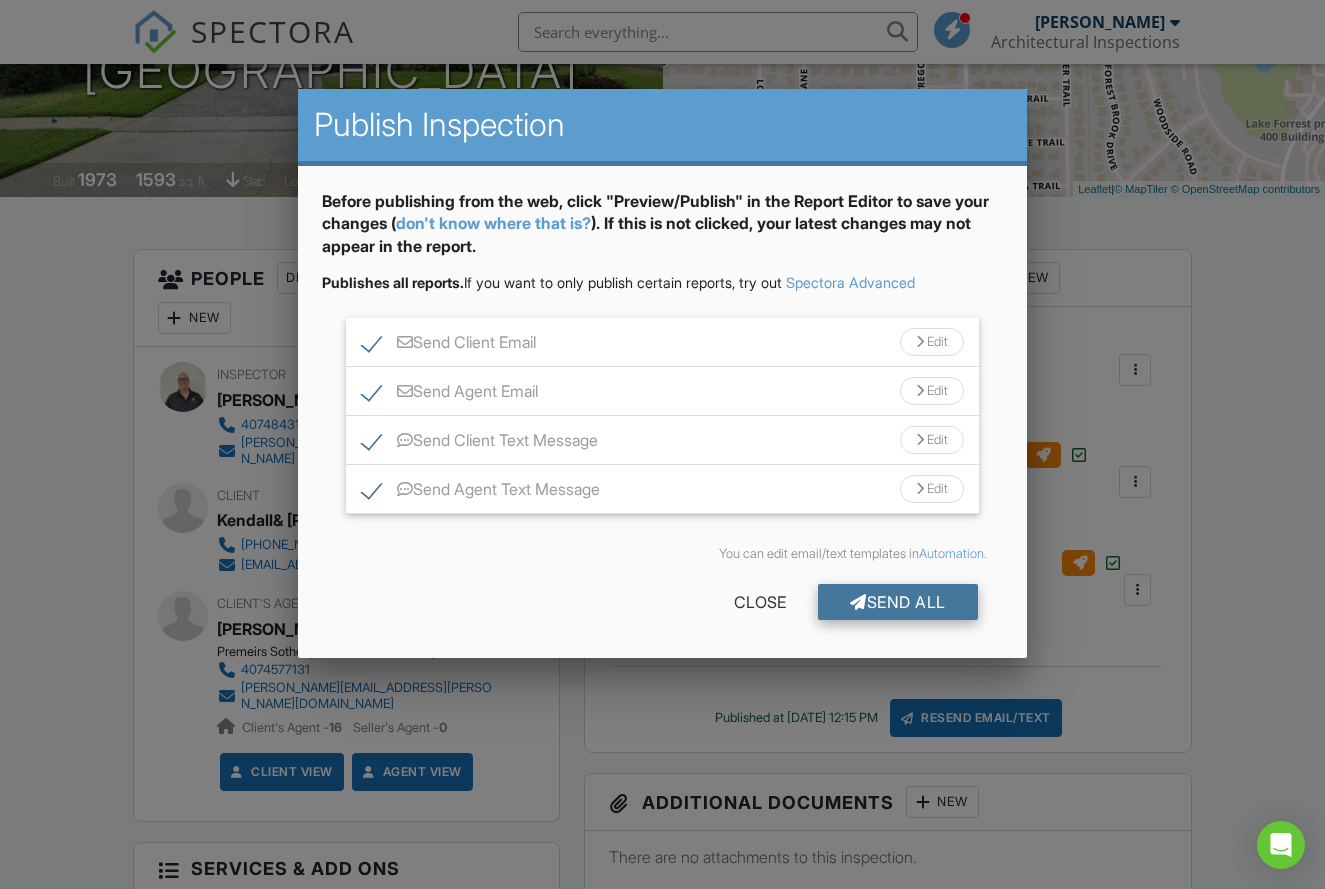 click on "Send All" at bounding box center [898, 602] 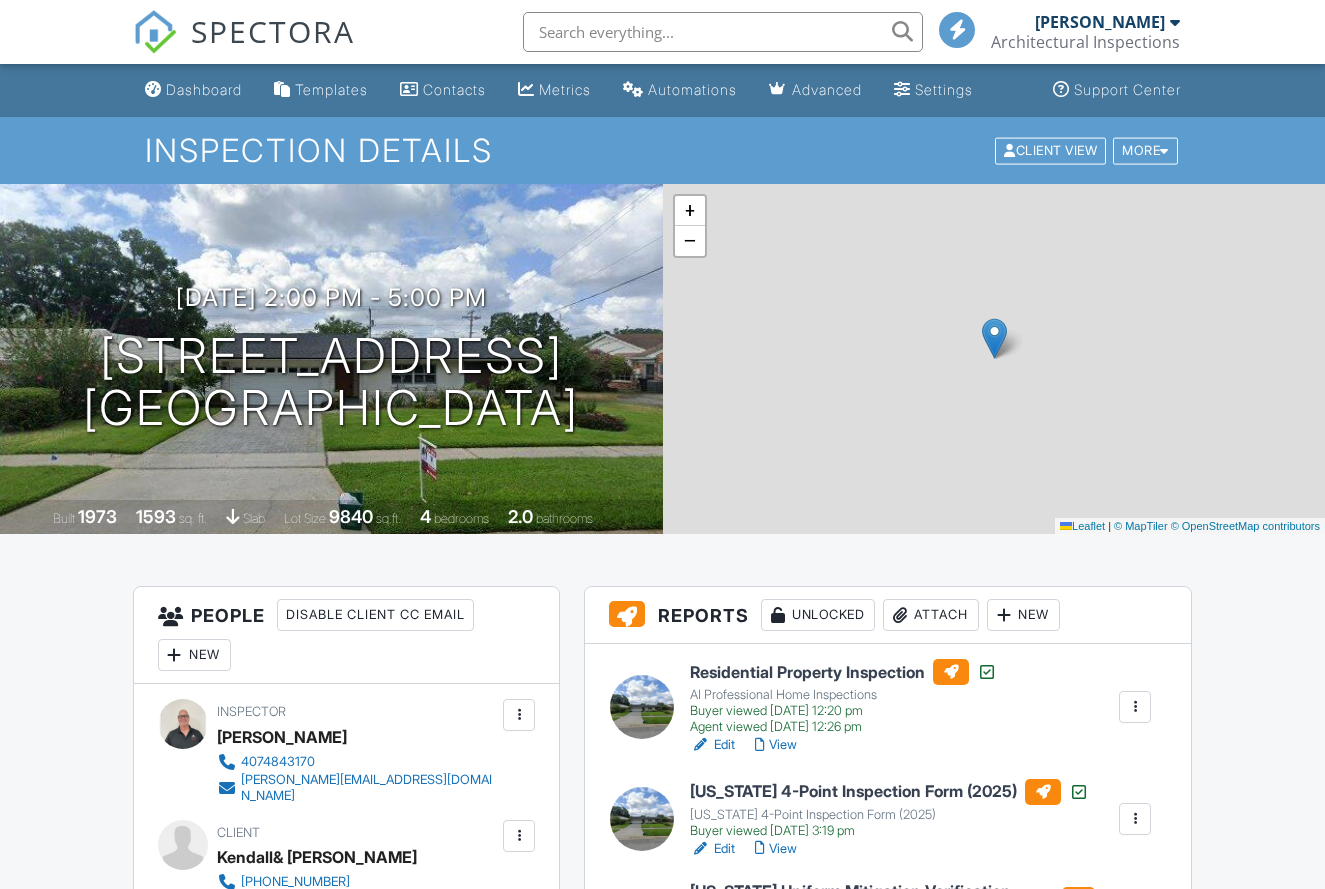 scroll, scrollTop: 0, scrollLeft: 0, axis: both 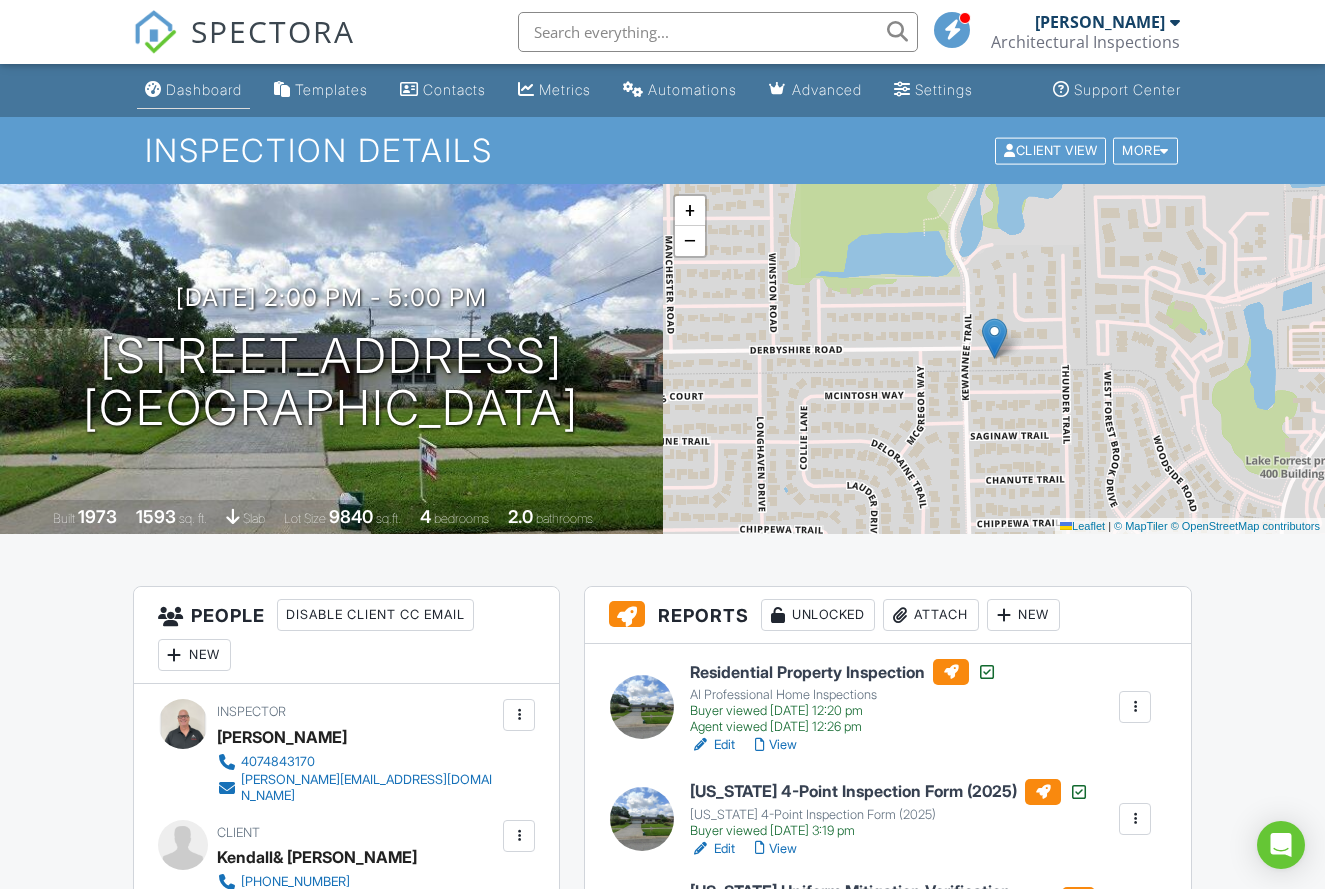 click on "Dashboard" at bounding box center [193, 90] 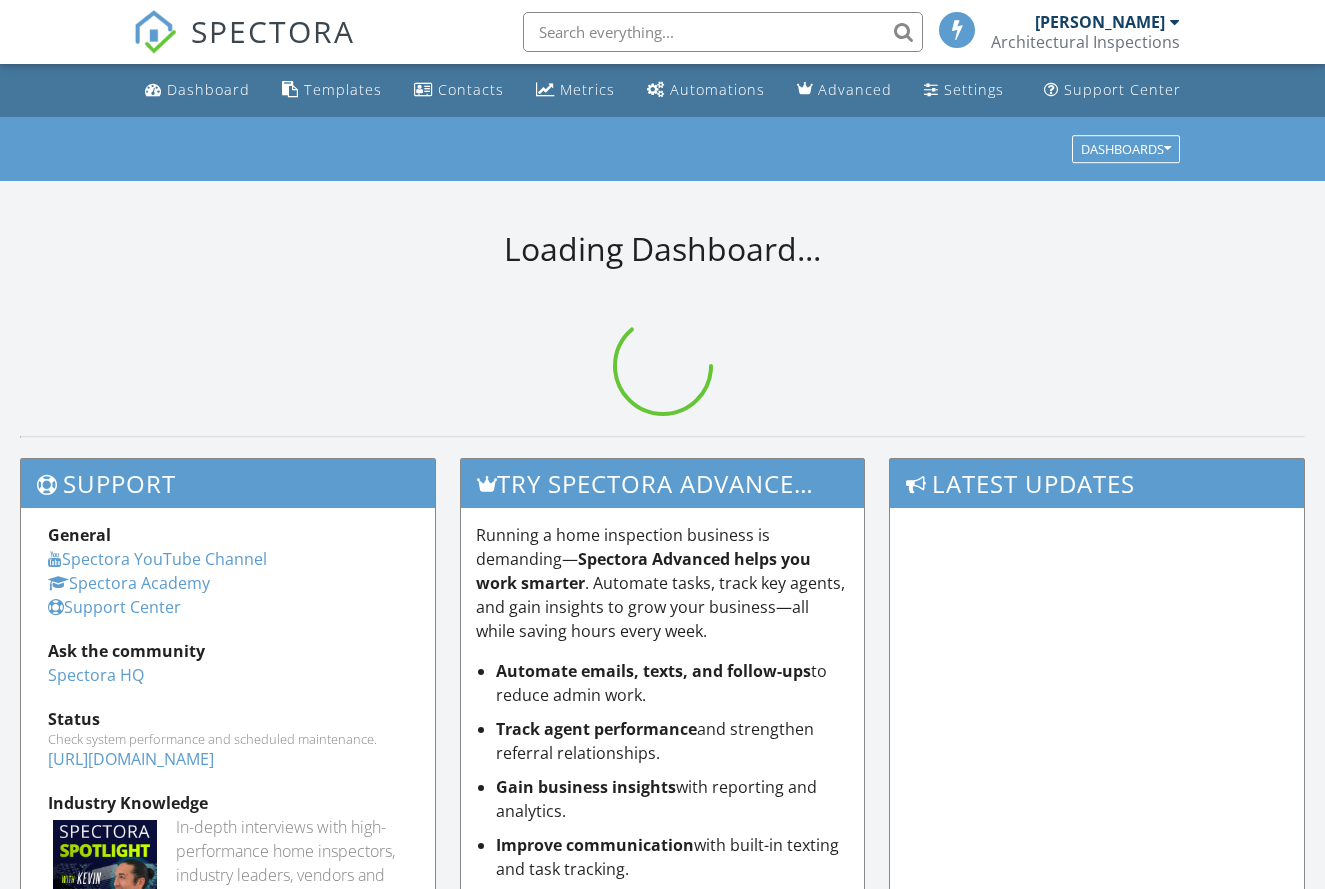 scroll, scrollTop: 0, scrollLeft: 0, axis: both 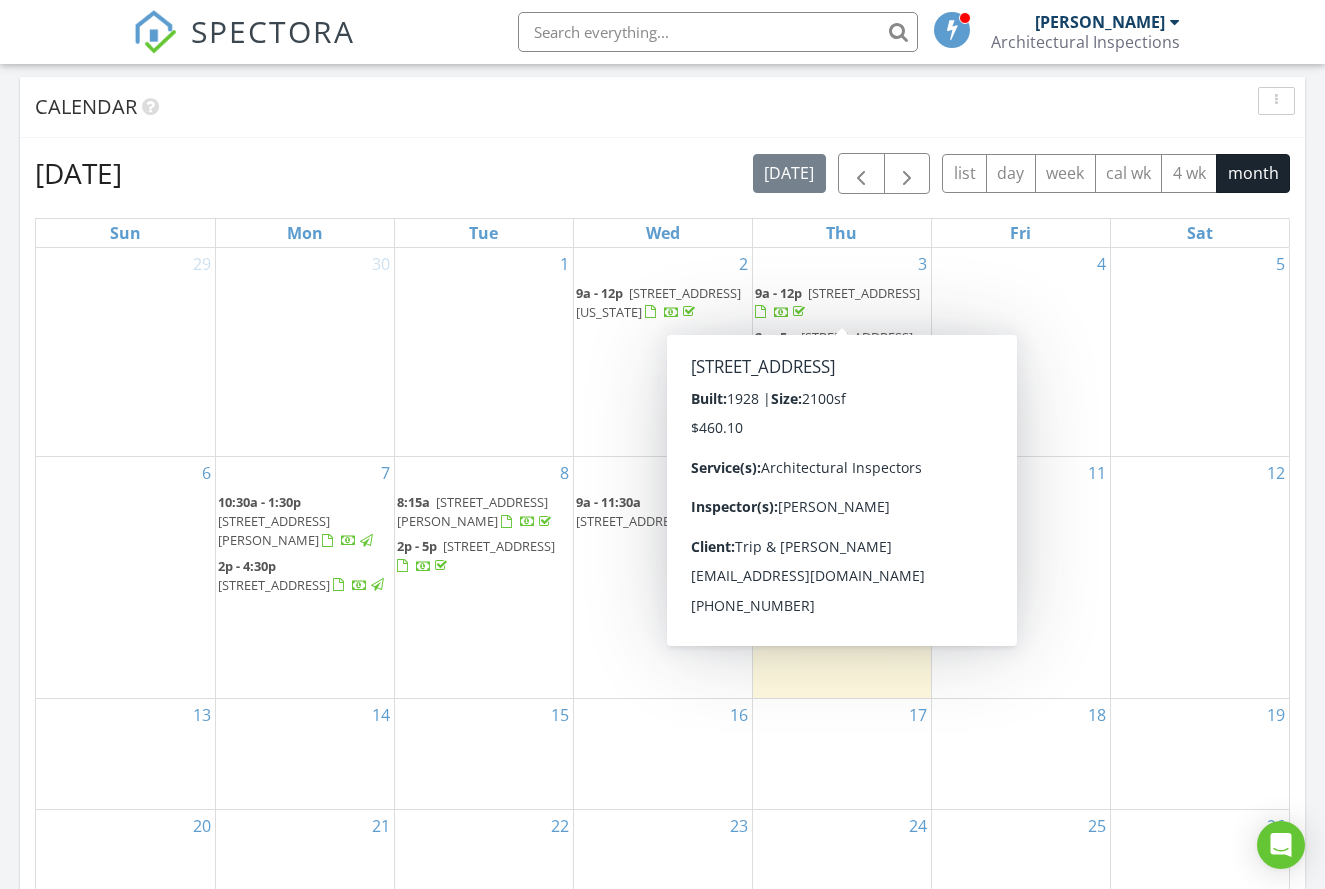 click on "Calendar" at bounding box center (662, 107) 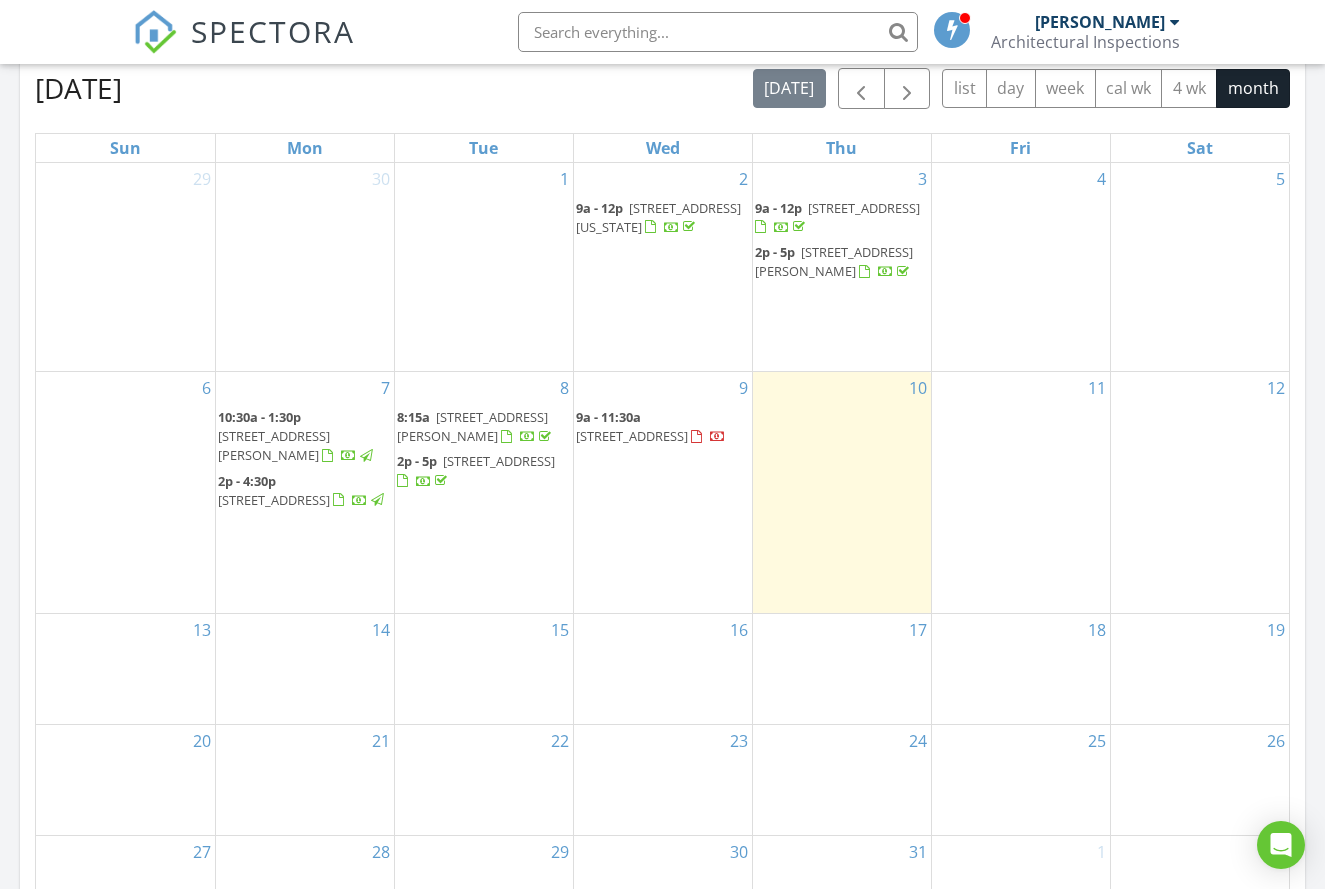 scroll, scrollTop: 883, scrollLeft: 0, axis: vertical 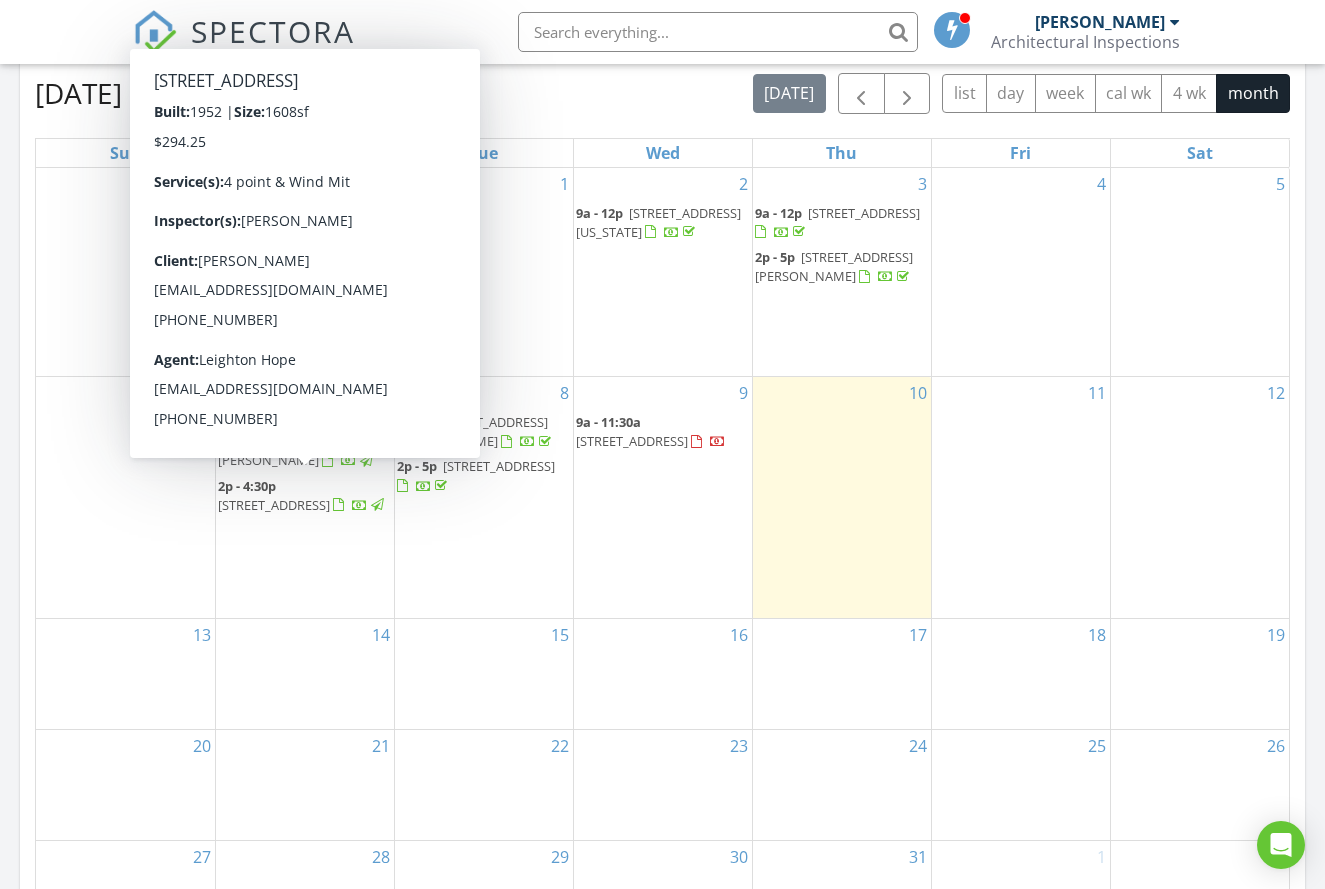 click on "[STREET_ADDRESS]" at bounding box center (274, 505) 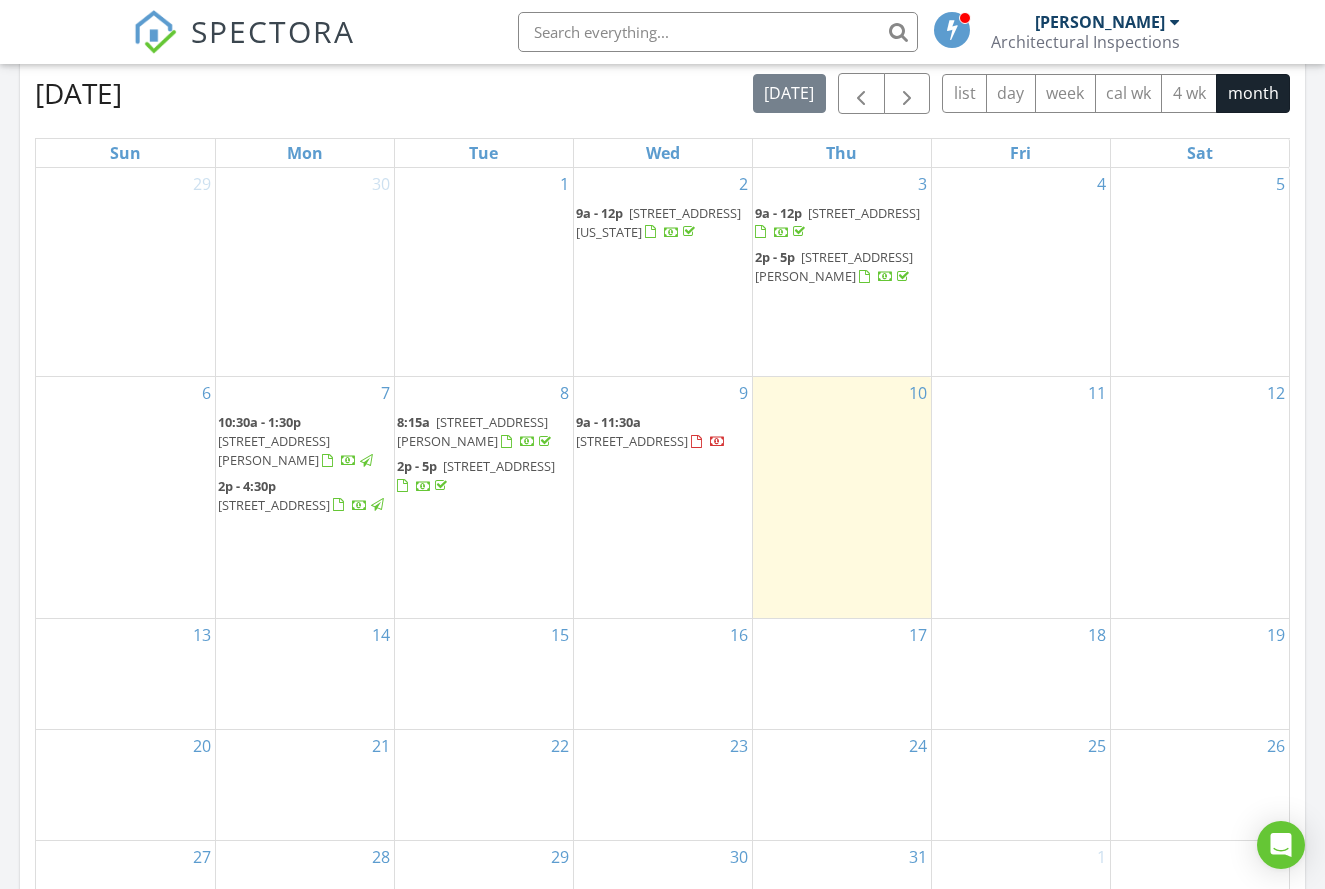 click on "[STREET_ADDRESS]" at bounding box center (274, 505) 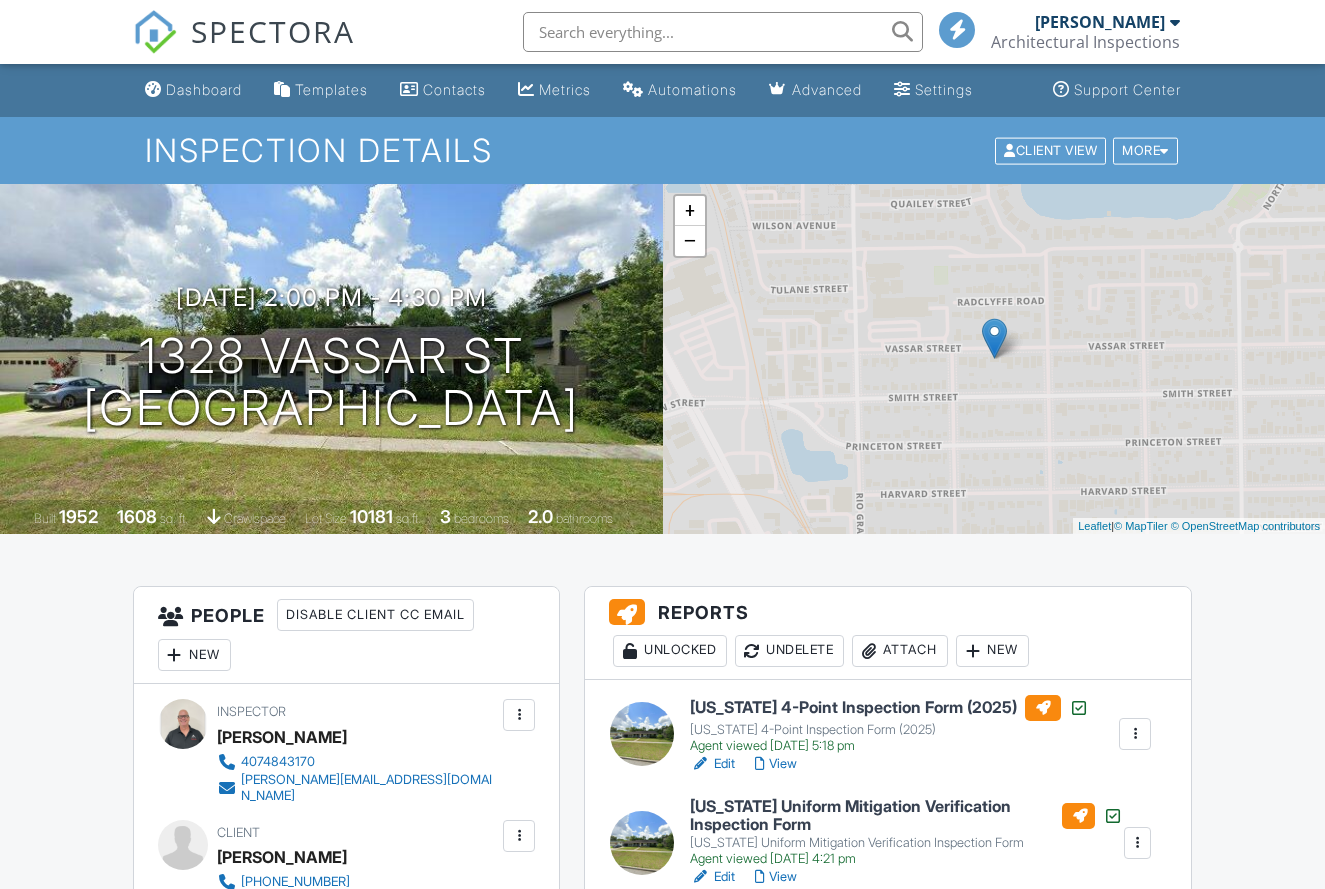 scroll, scrollTop: 0, scrollLeft: 0, axis: both 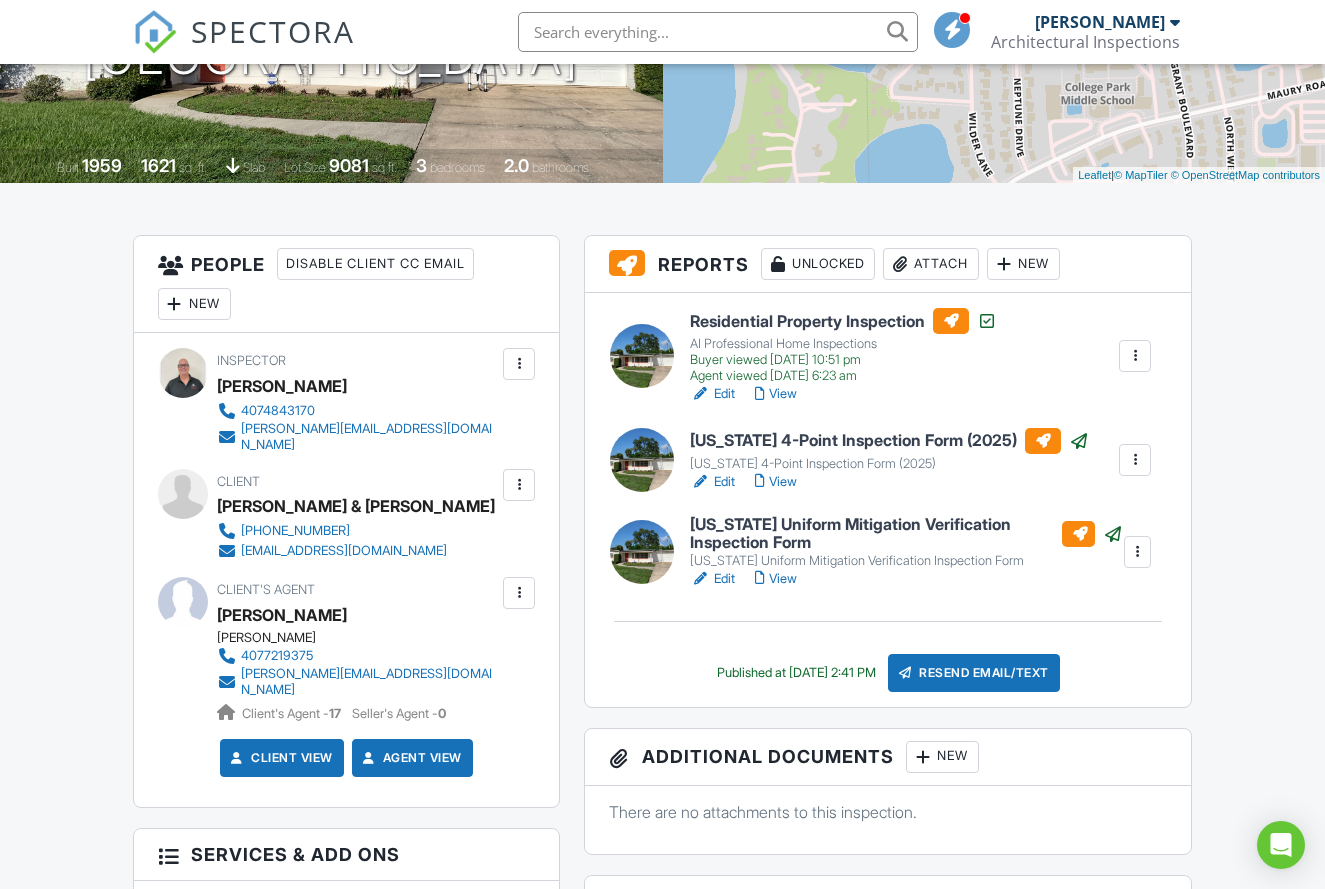 click on "View" at bounding box center [776, 482] 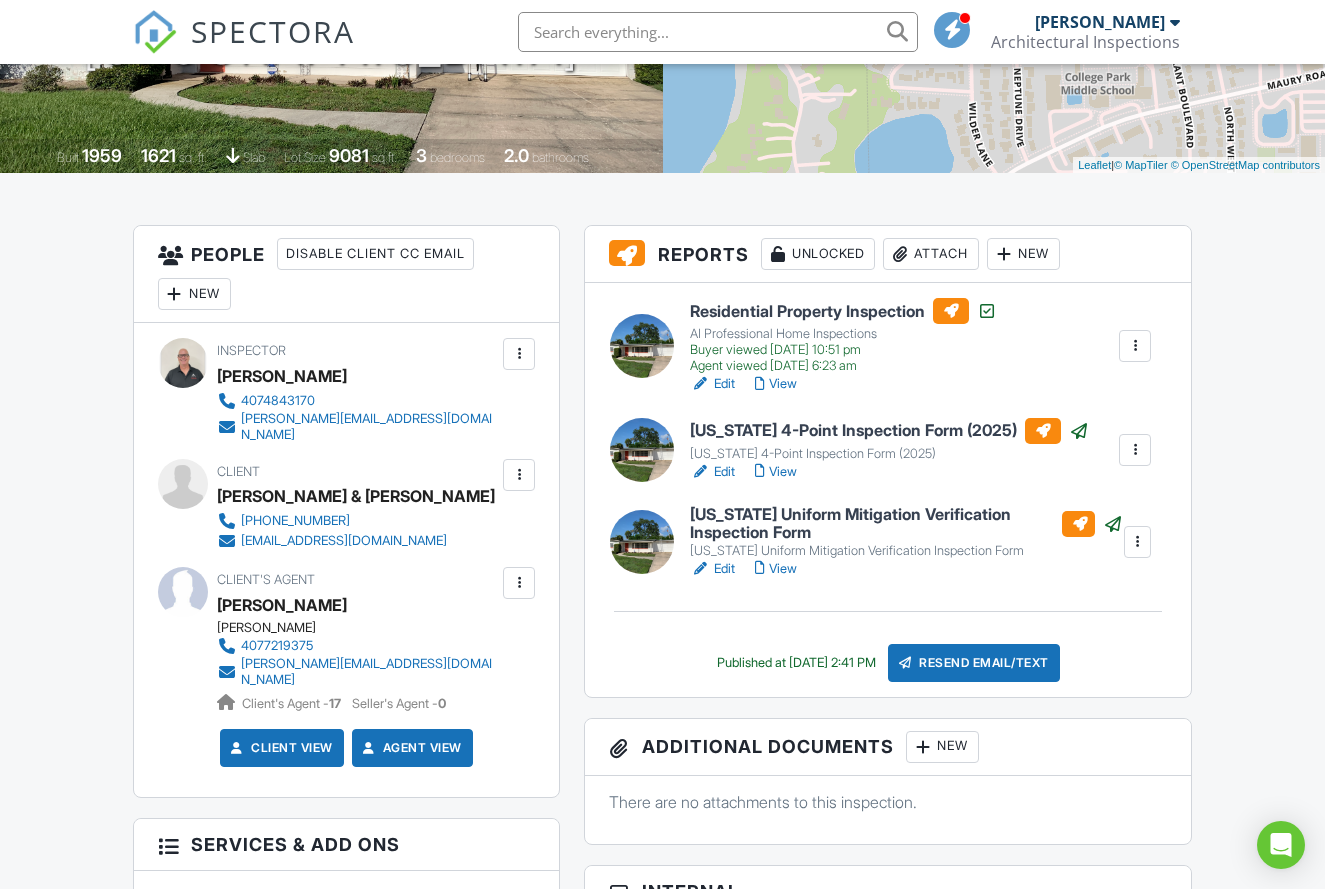 scroll, scrollTop: 375, scrollLeft: 0, axis: vertical 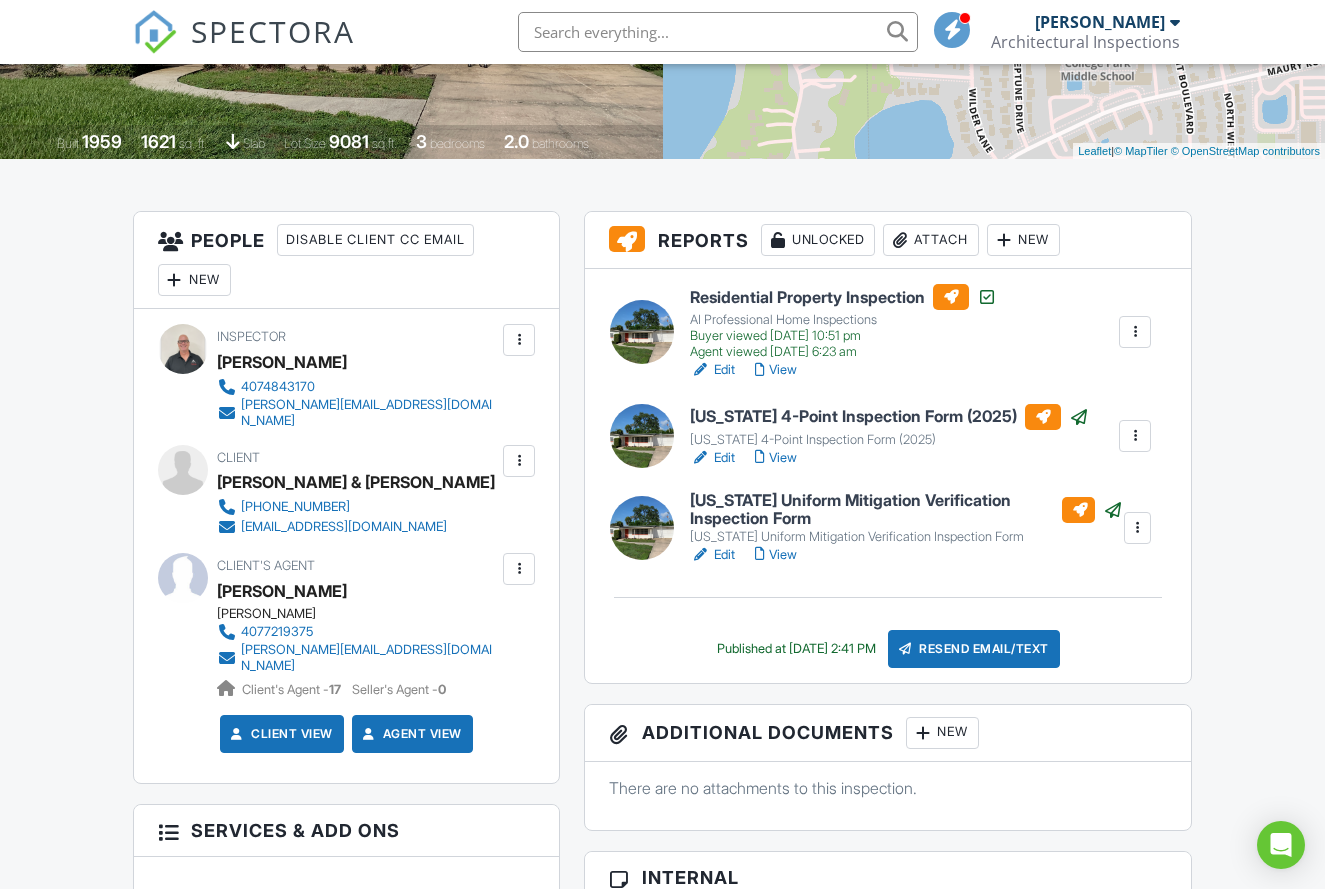 click on "Edit" at bounding box center [712, 458] 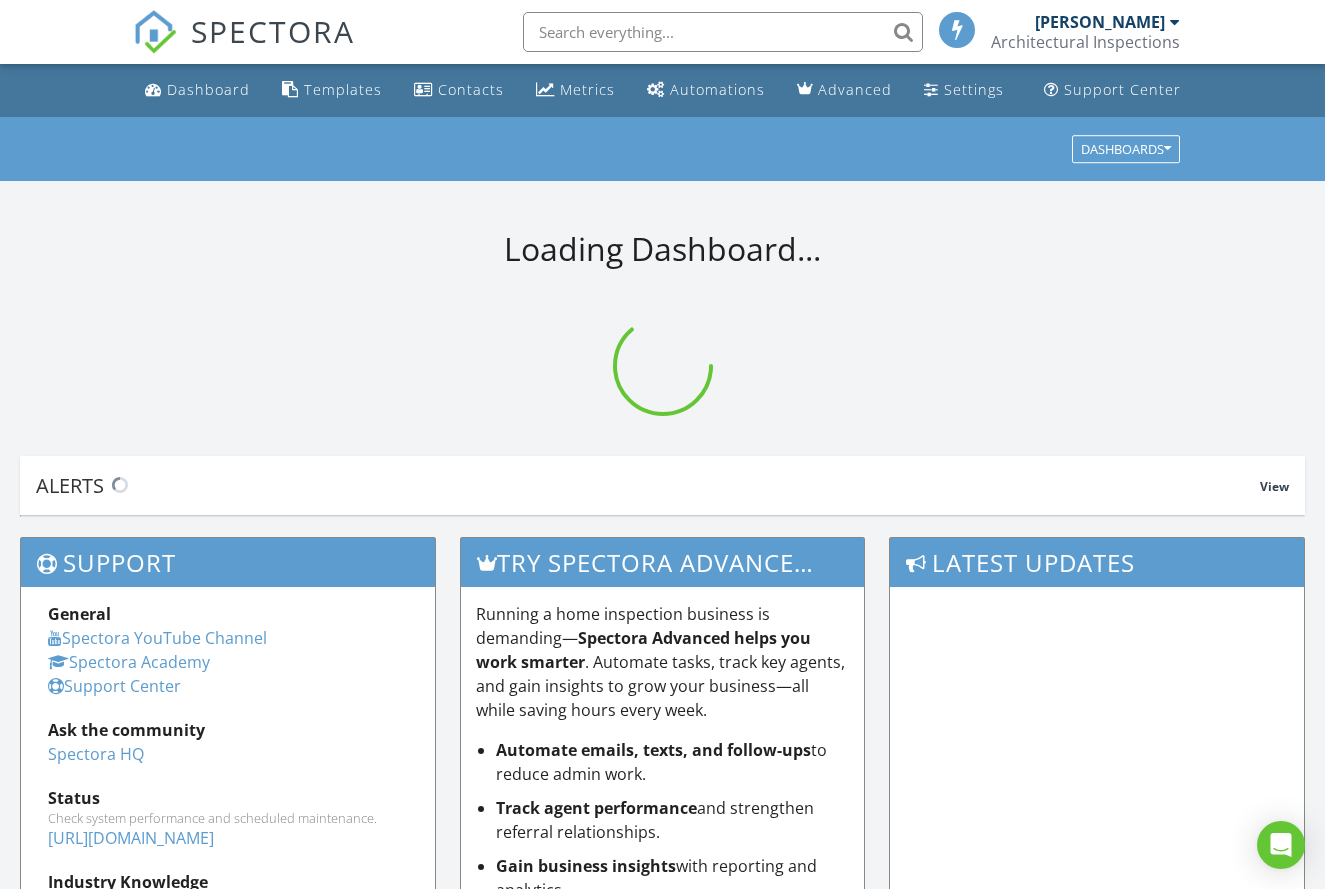 scroll, scrollTop: 0, scrollLeft: 0, axis: both 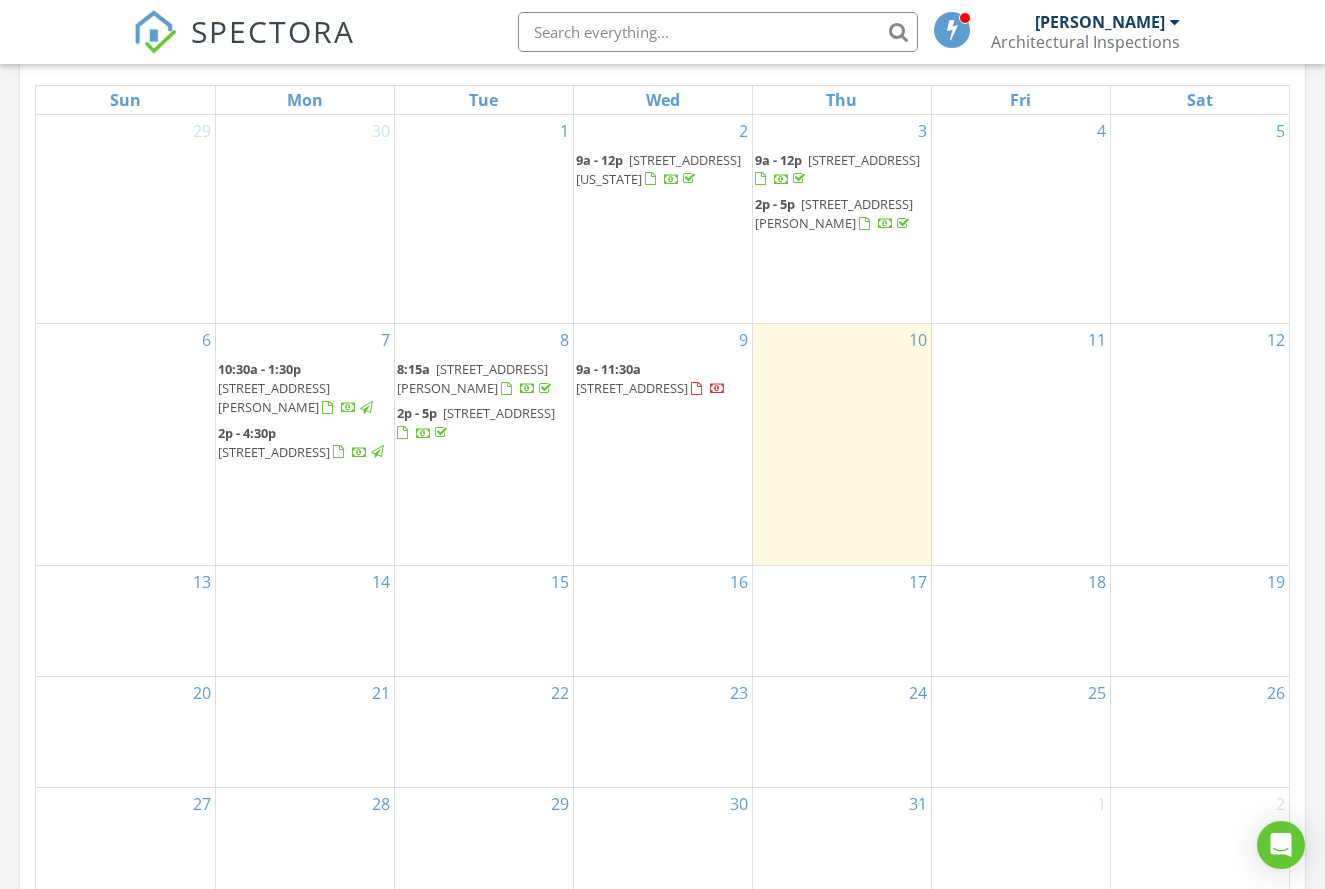 click on "[STREET_ADDRESS][PERSON_NAME]" at bounding box center [274, 397] 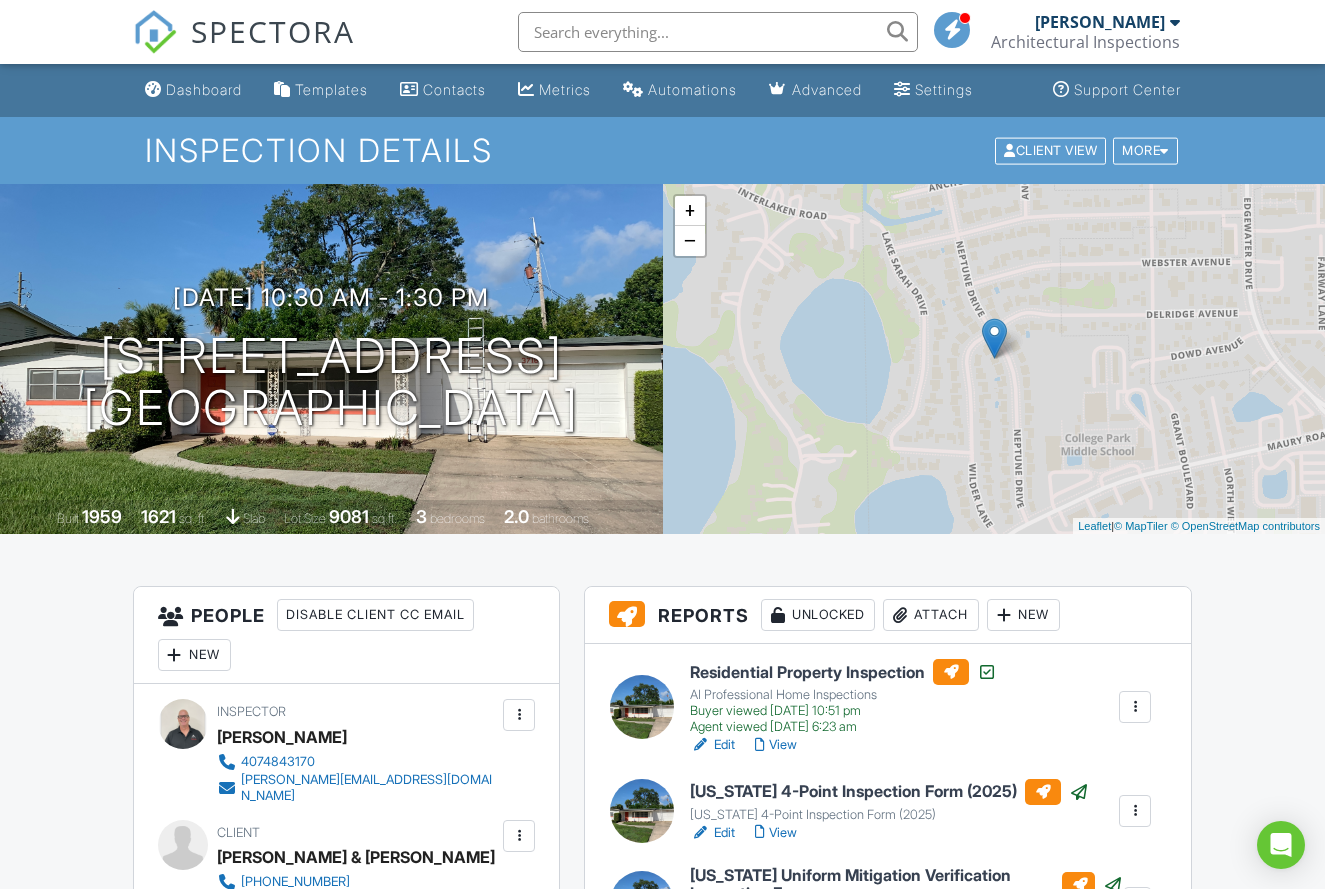 scroll, scrollTop: 0, scrollLeft: 0, axis: both 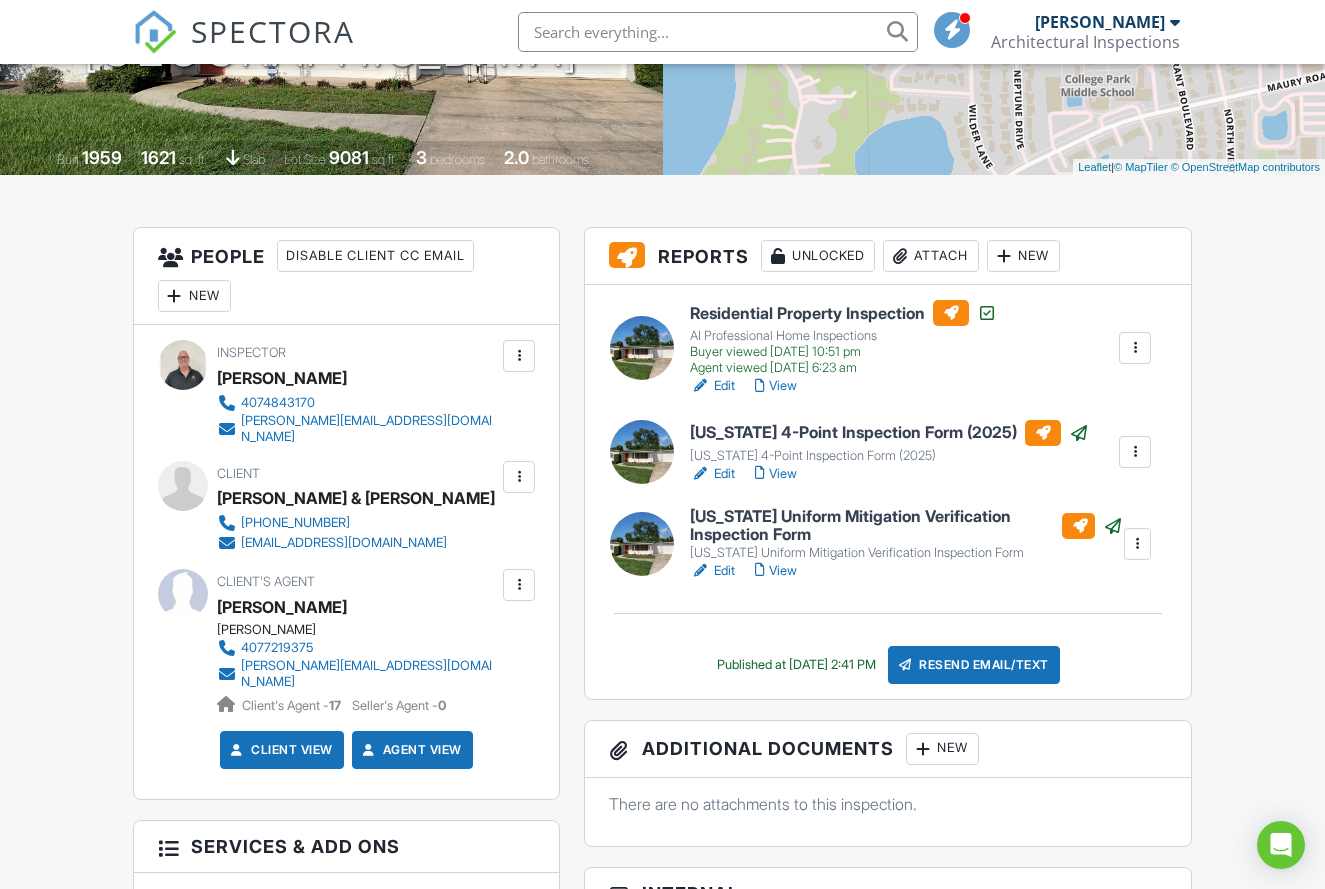 click on "Edit" at bounding box center (712, 571) 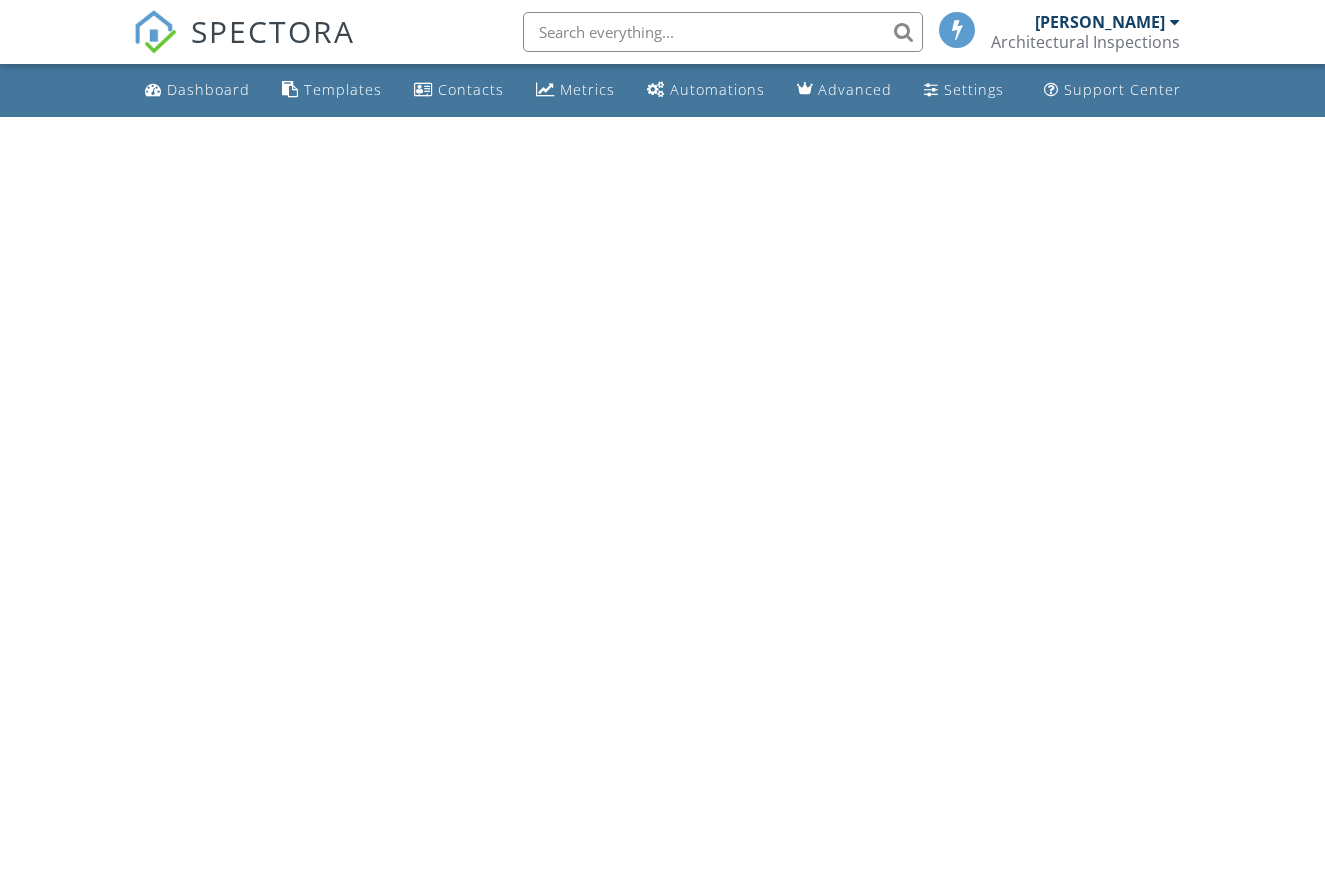 scroll, scrollTop: 0, scrollLeft: 0, axis: both 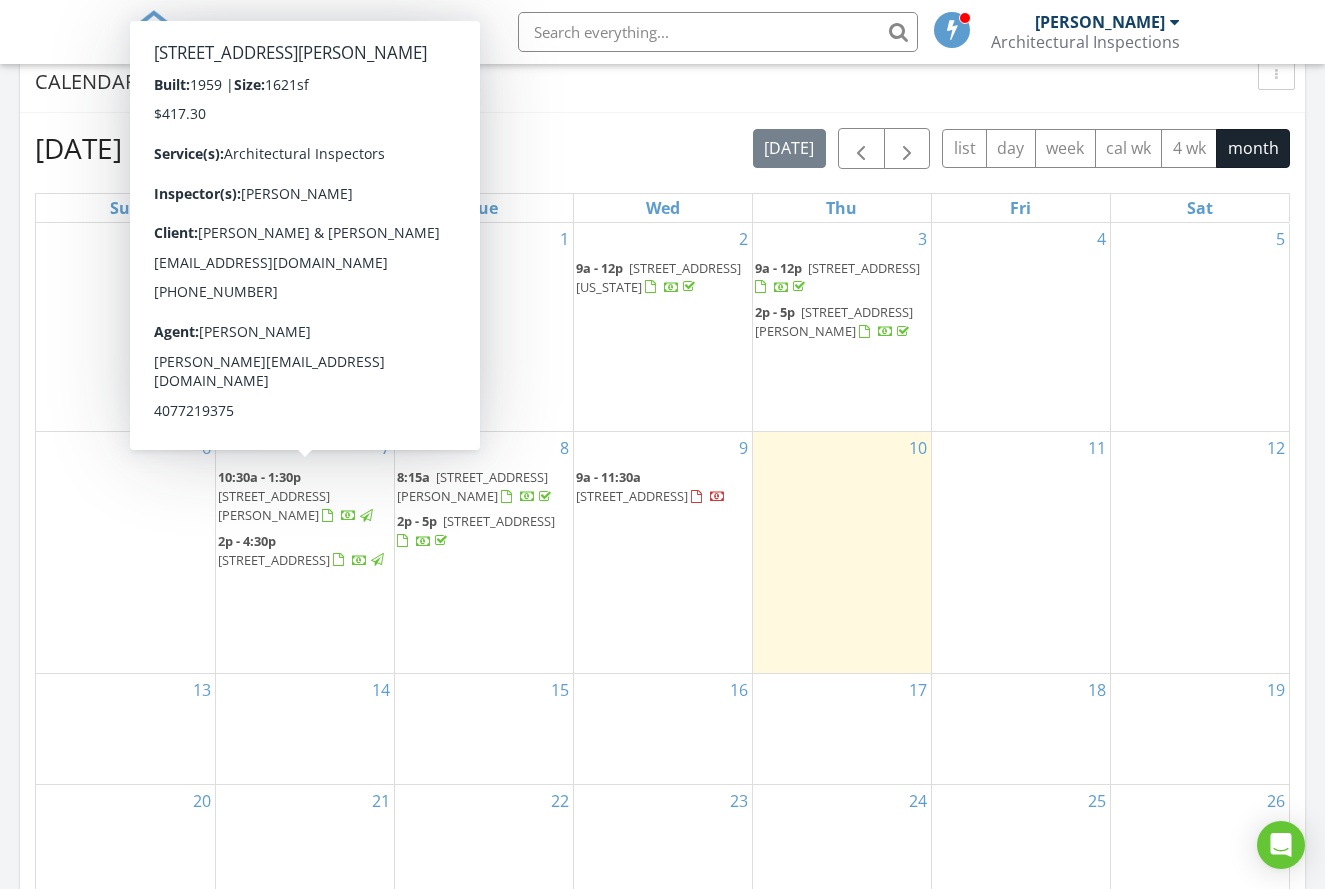 click on "[STREET_ADDRESS][PERSON_NAME]" at bounding box center (274, 505) 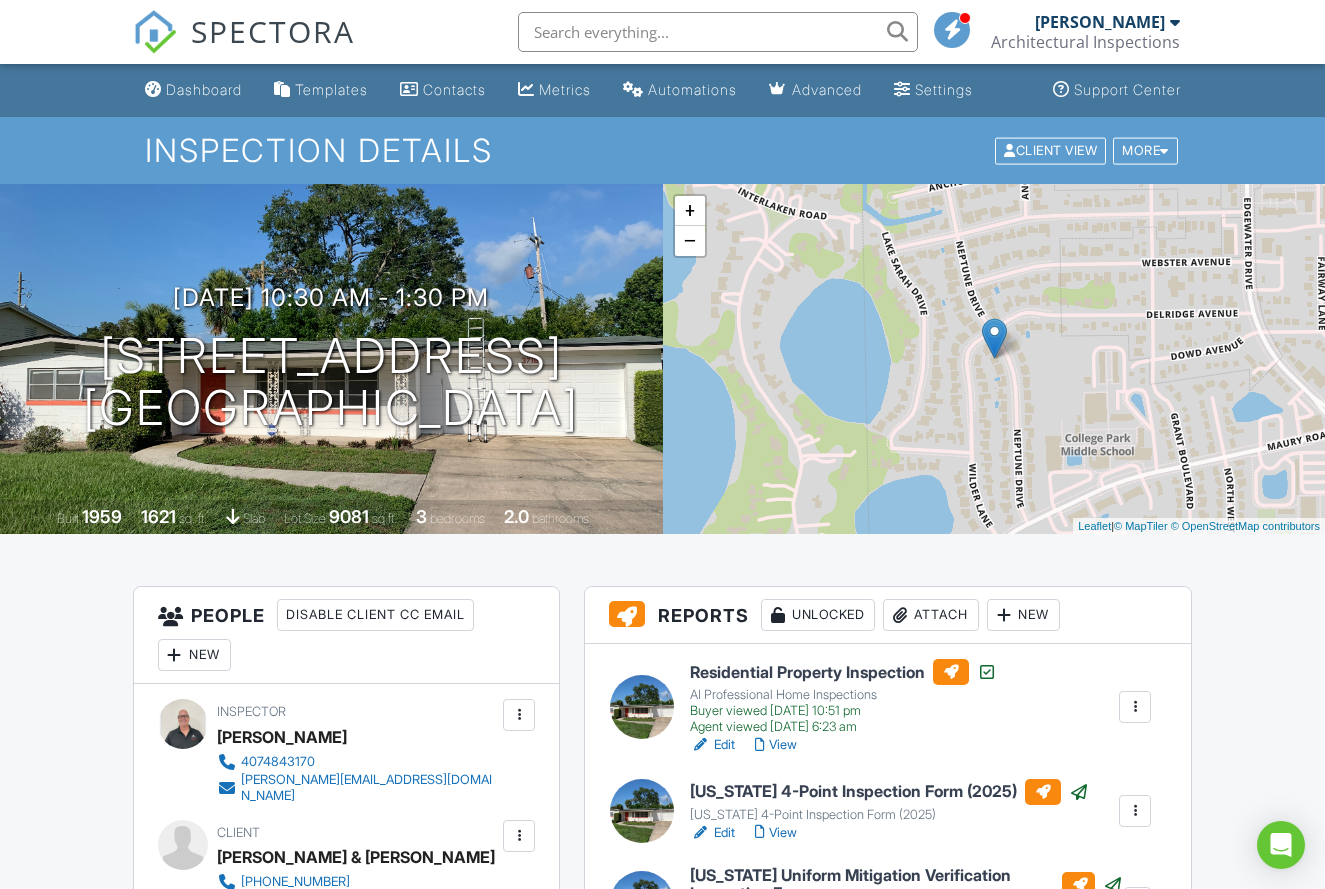 scroll, scrollTop: 0, scrollLeft: 0, axis: both 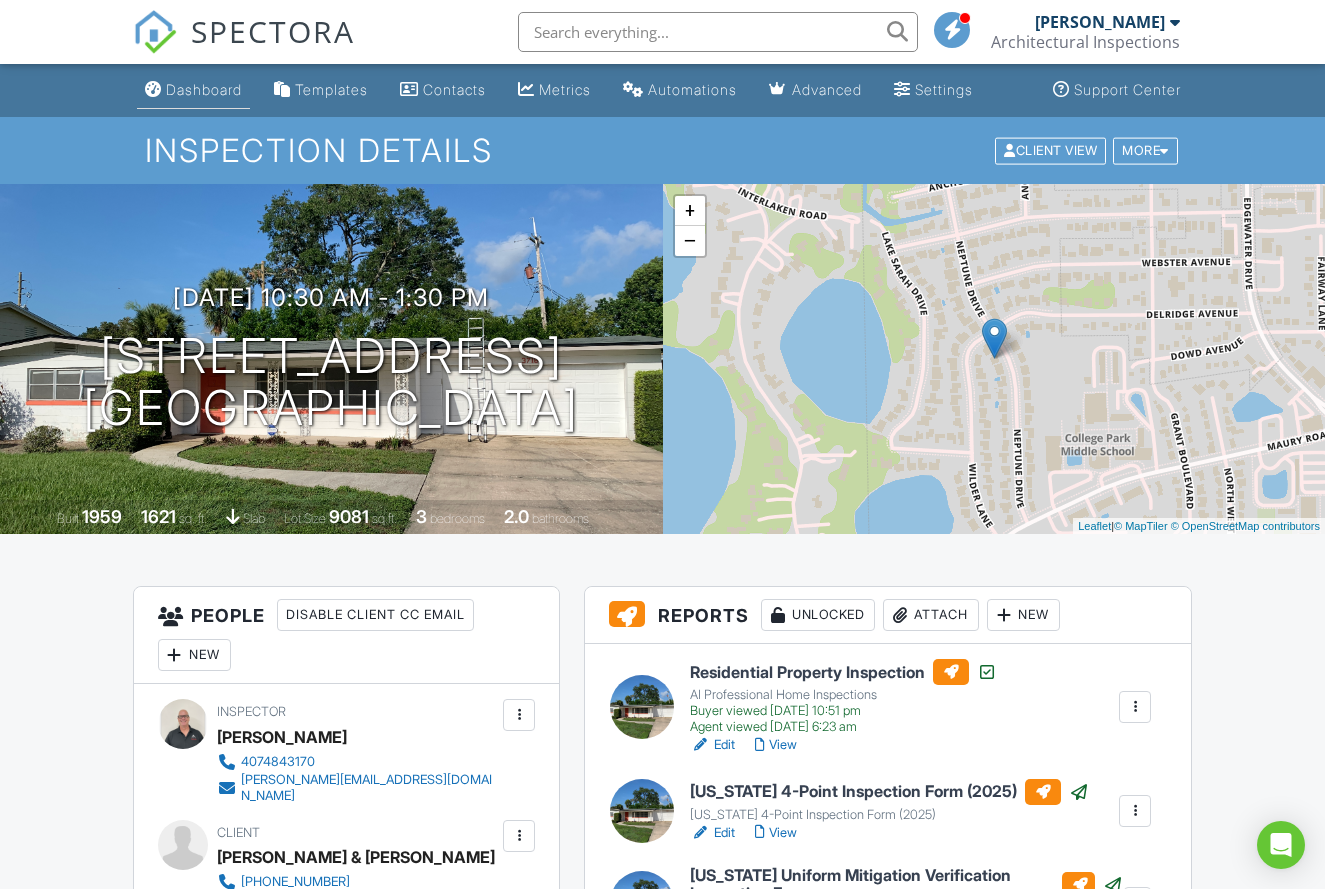 click on "Dashboard" at bounding box center [204, 89] 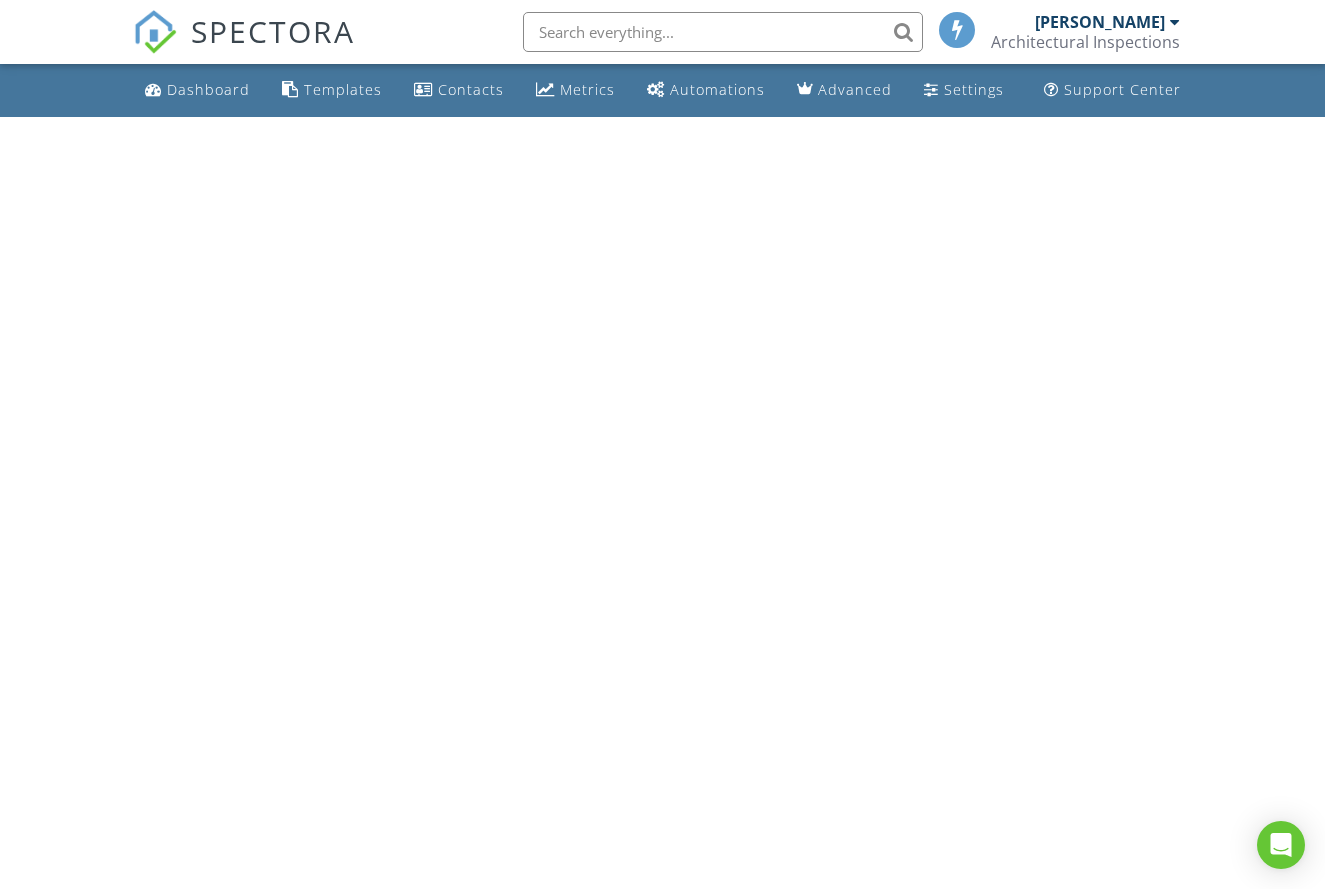 scroll, scrollTop: 0, scrollLeft: 0, axis: both 